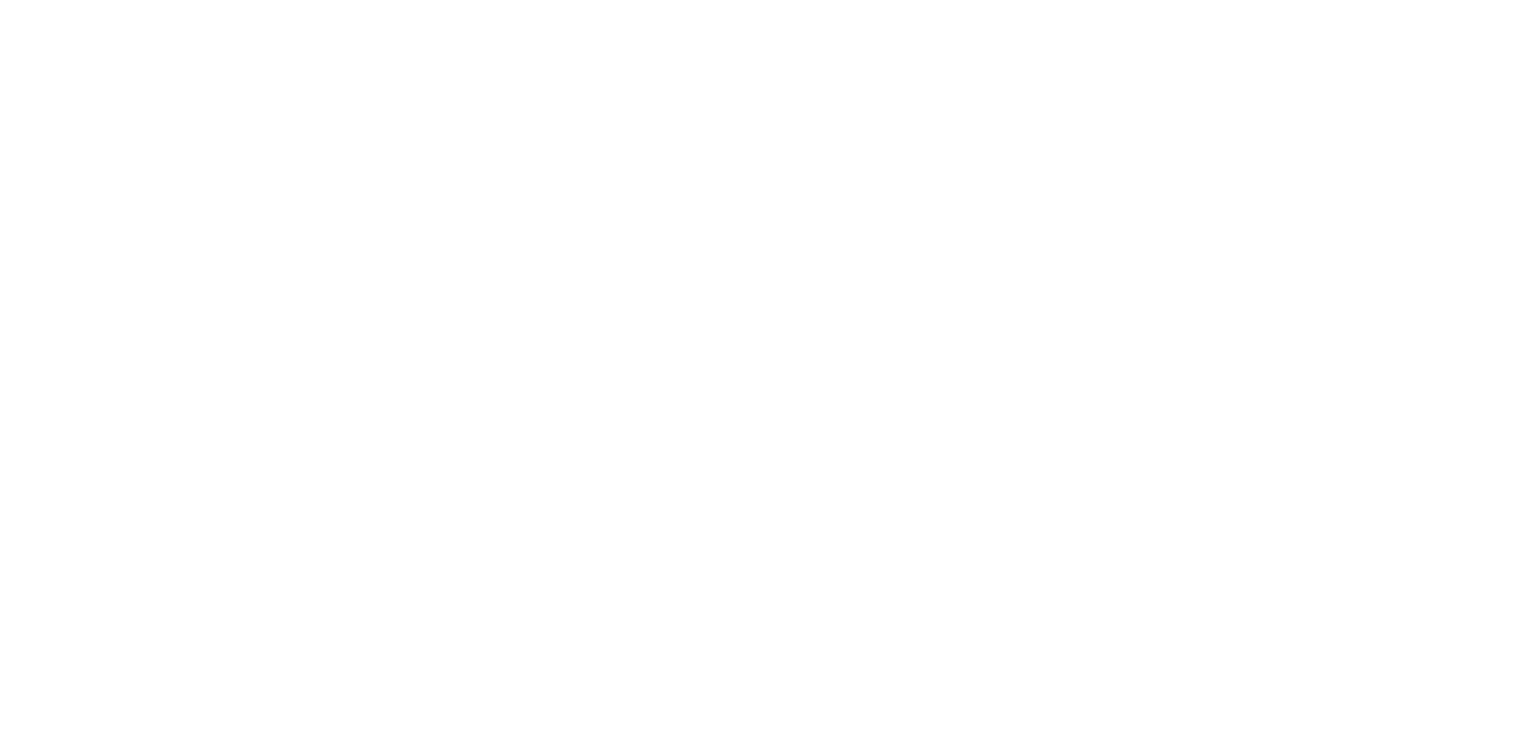 scroll, scrollTop: 0, scrollLeft: 0, axis: both 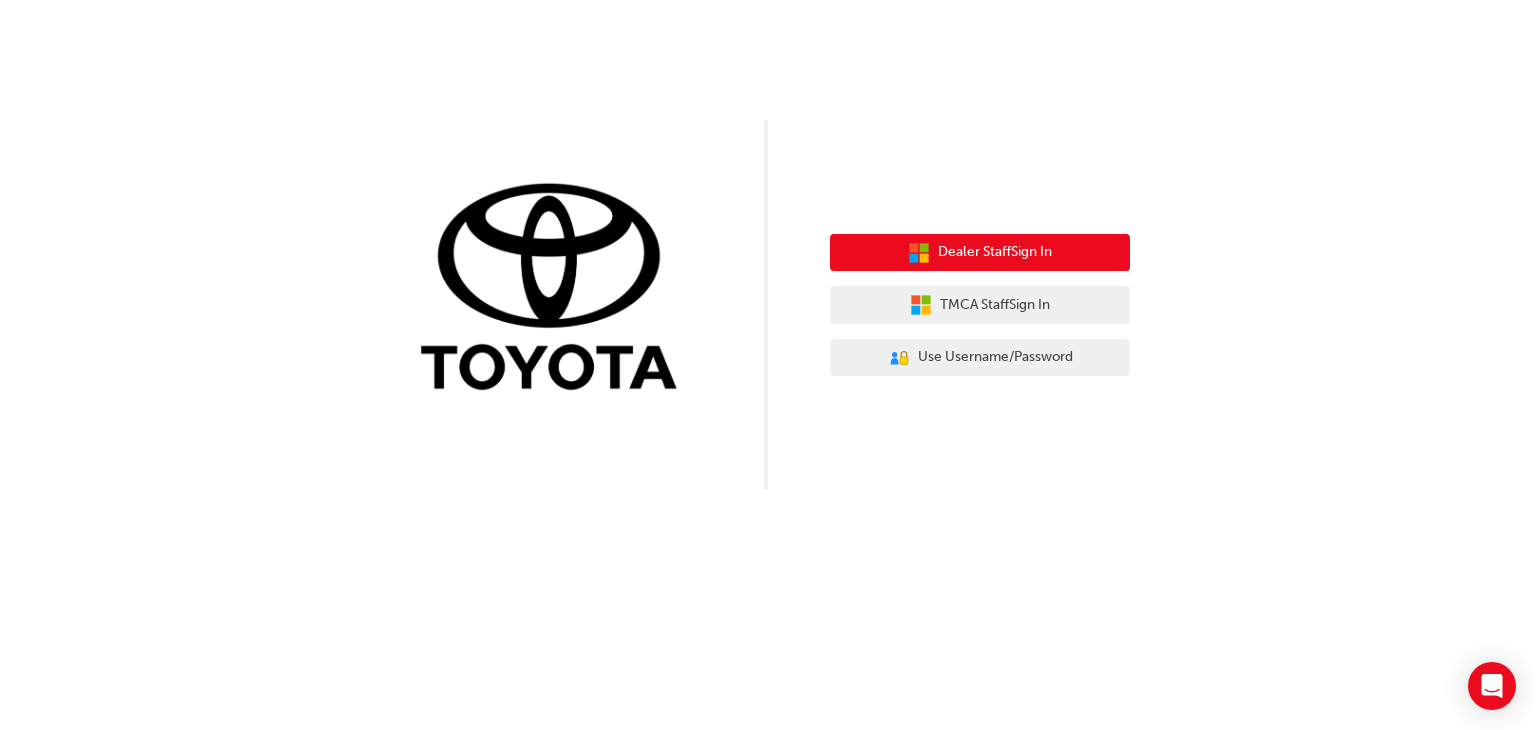 click on "Dealer Staff  Sign In" at bounding box center [995, 252] 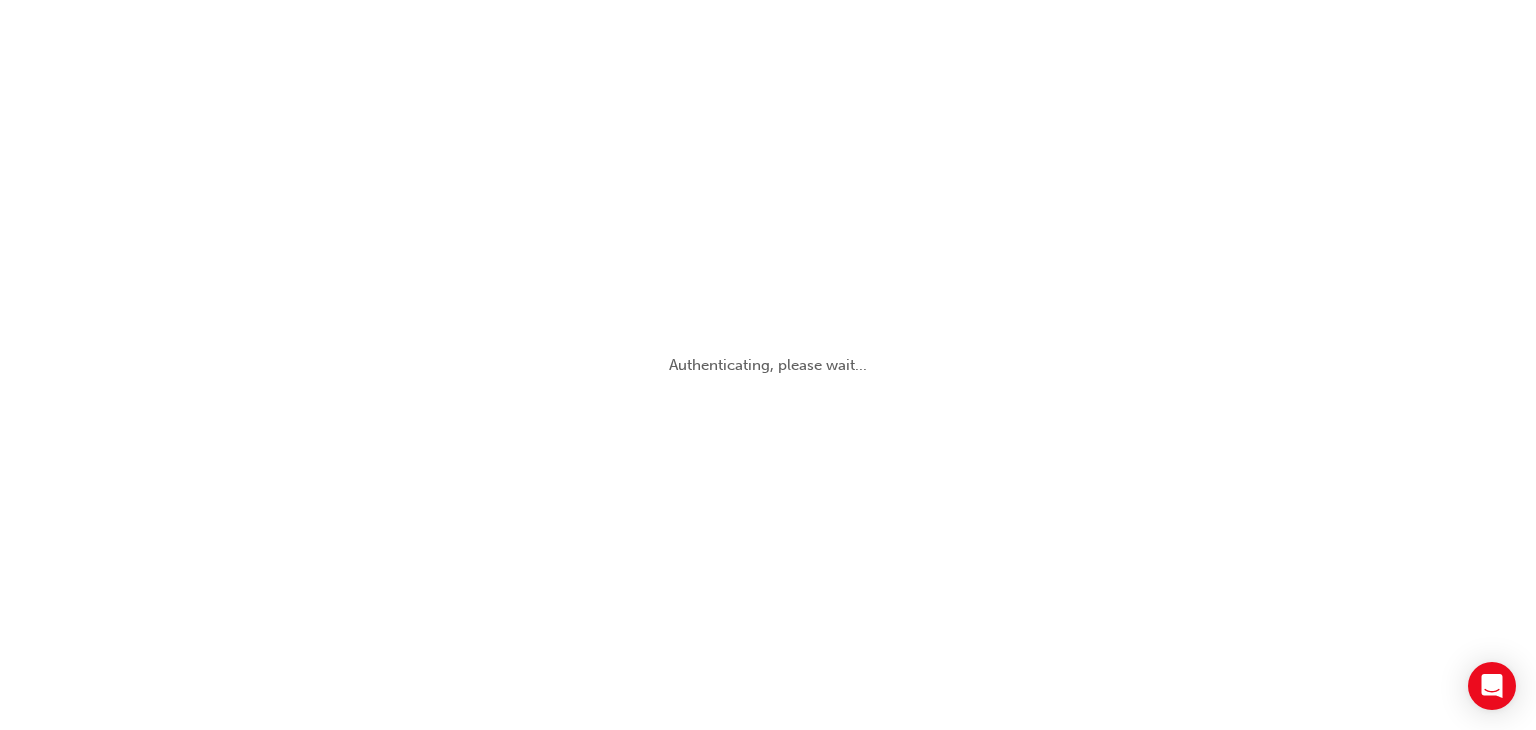 scroll, scrollTop: 0, scrollLeft: 0, axis: both 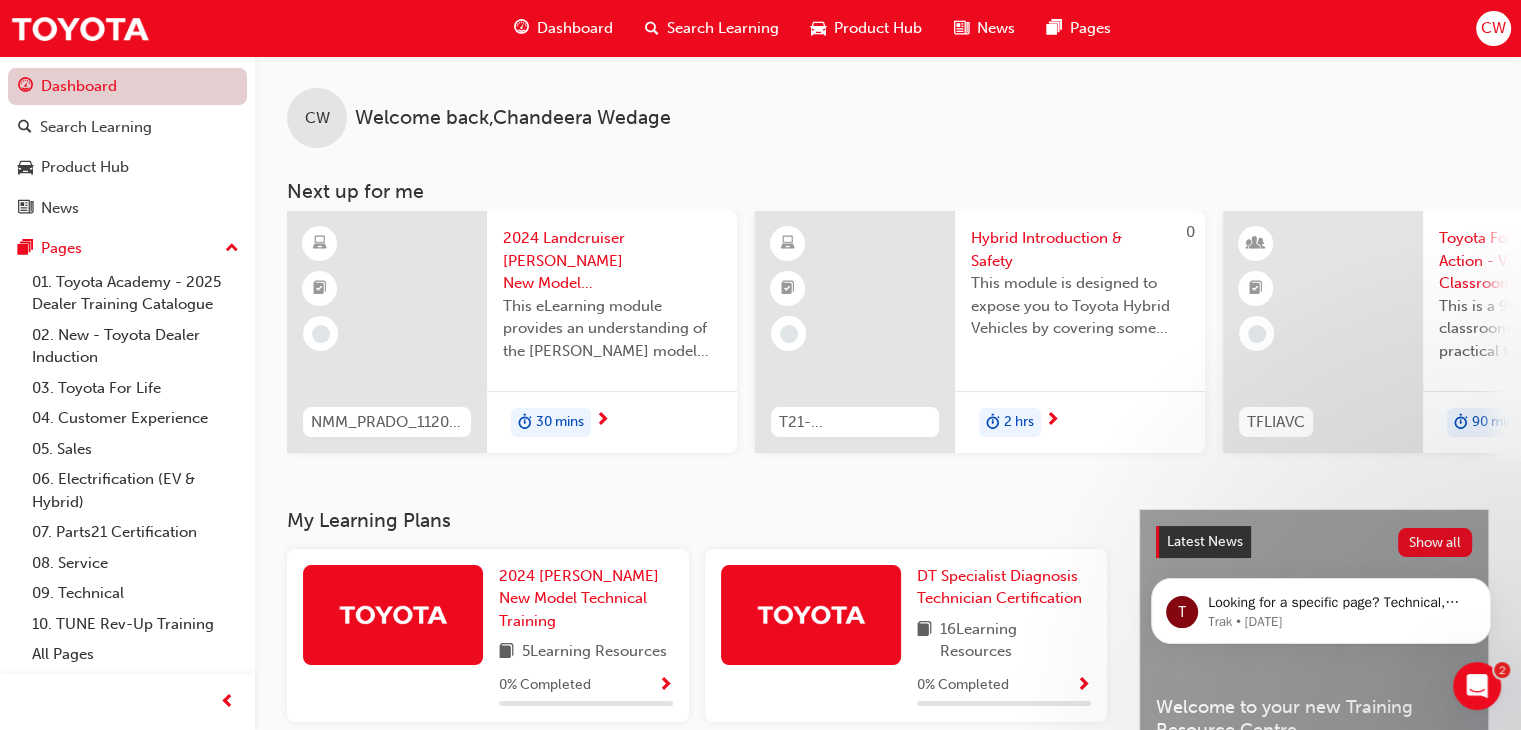 click on "Dashboard" at bounding box center [127, 86] 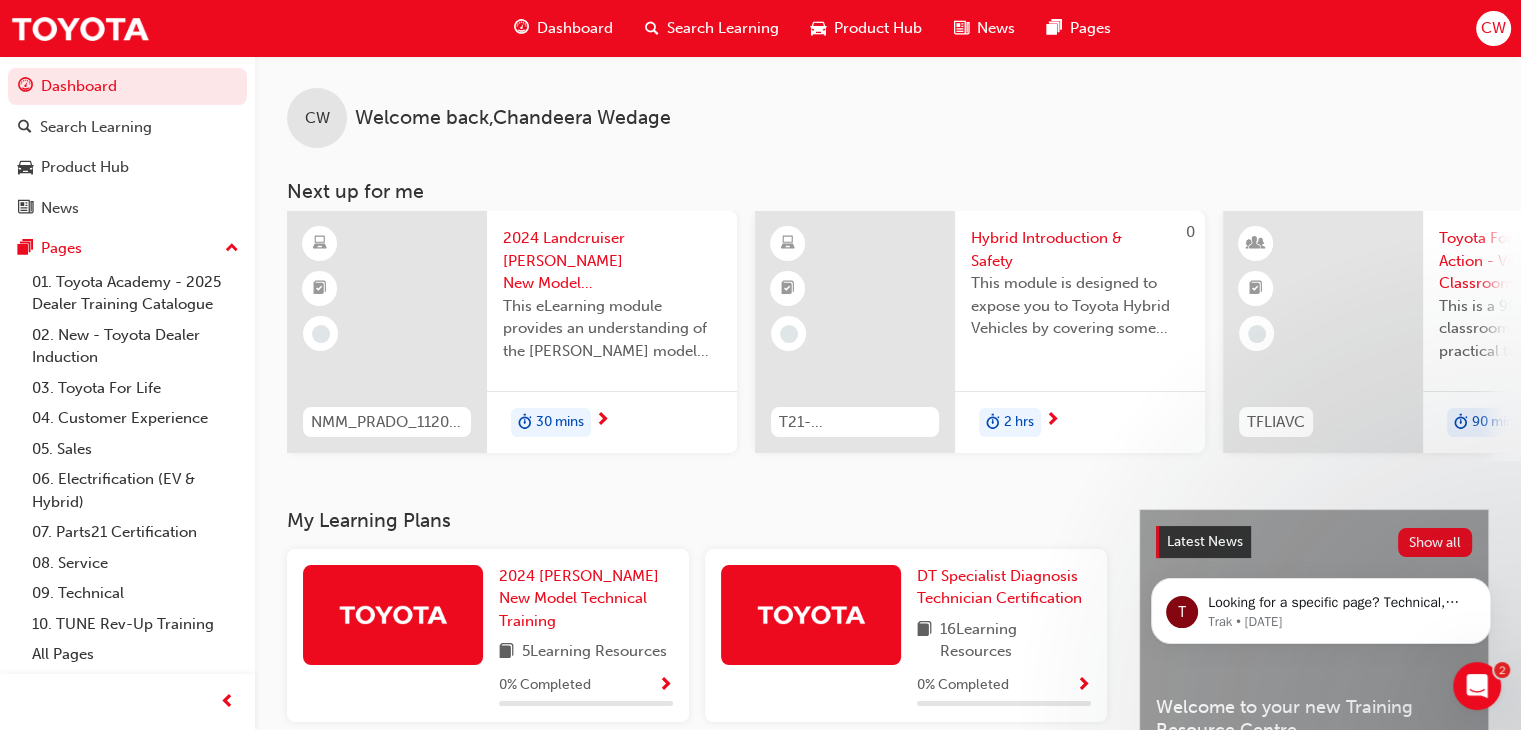 click on "Dashboard" at bounding box center (575, 28) 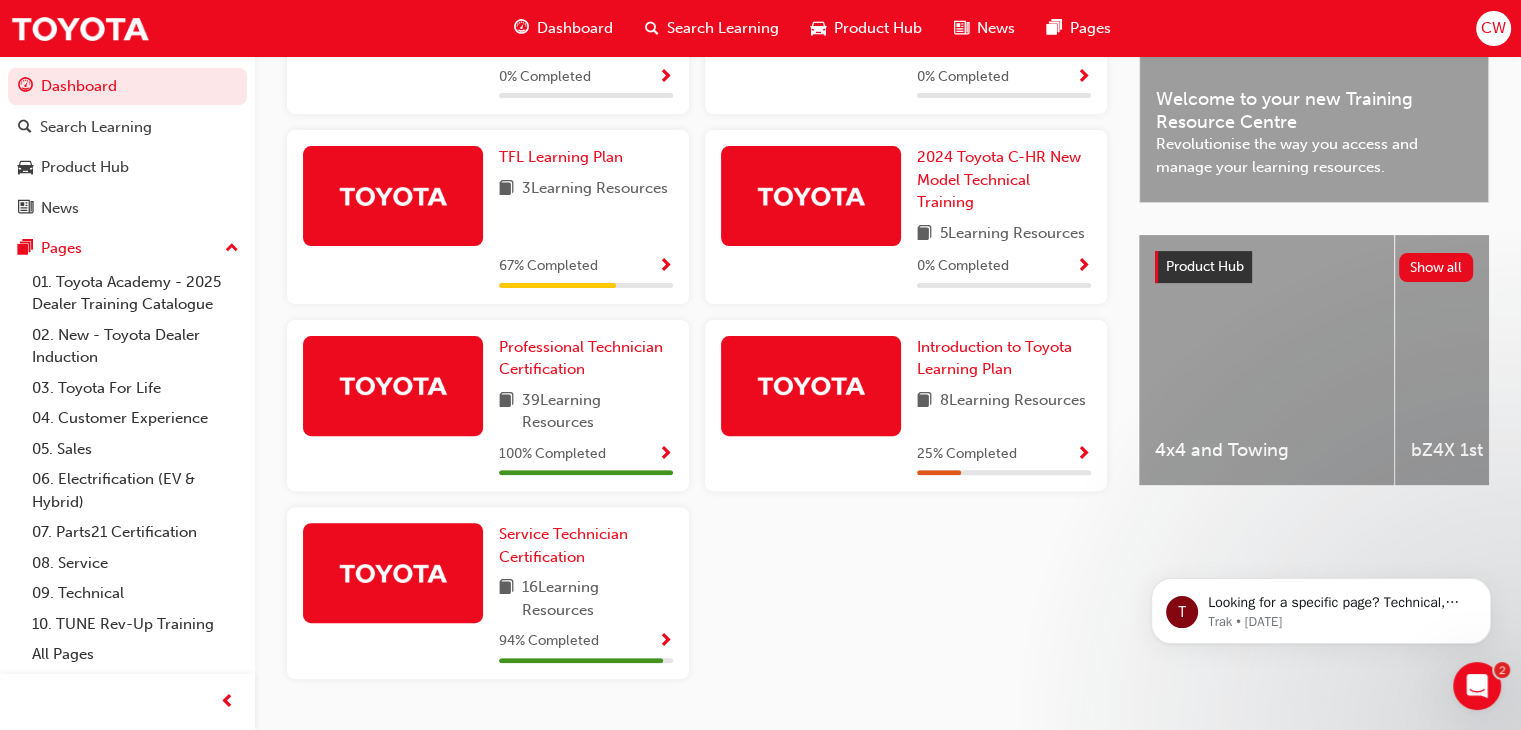 scroll, scrollTop: 661, scrollLeft: 0, axis: vertical 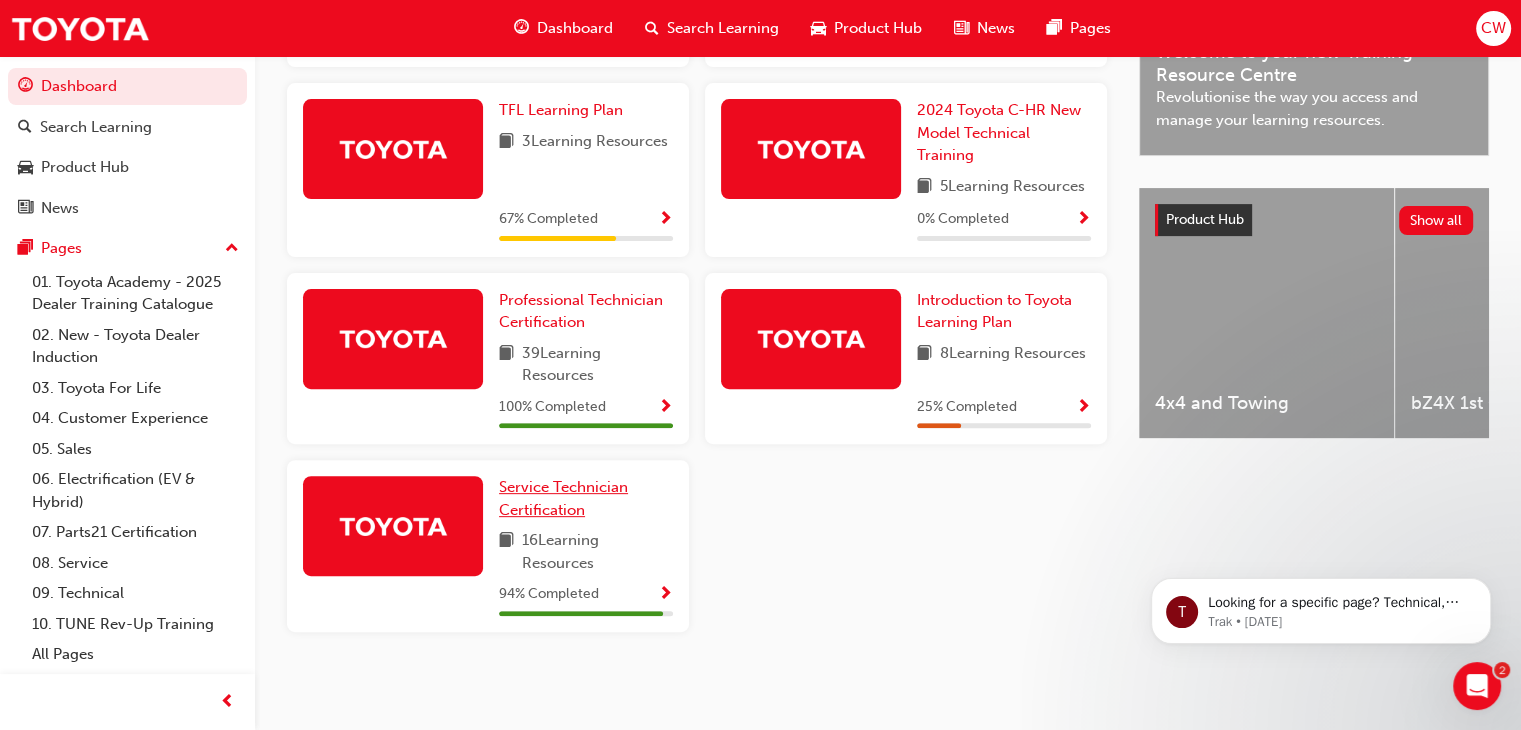 click on "Service Technician Certification" at bounding box center (563, 498) 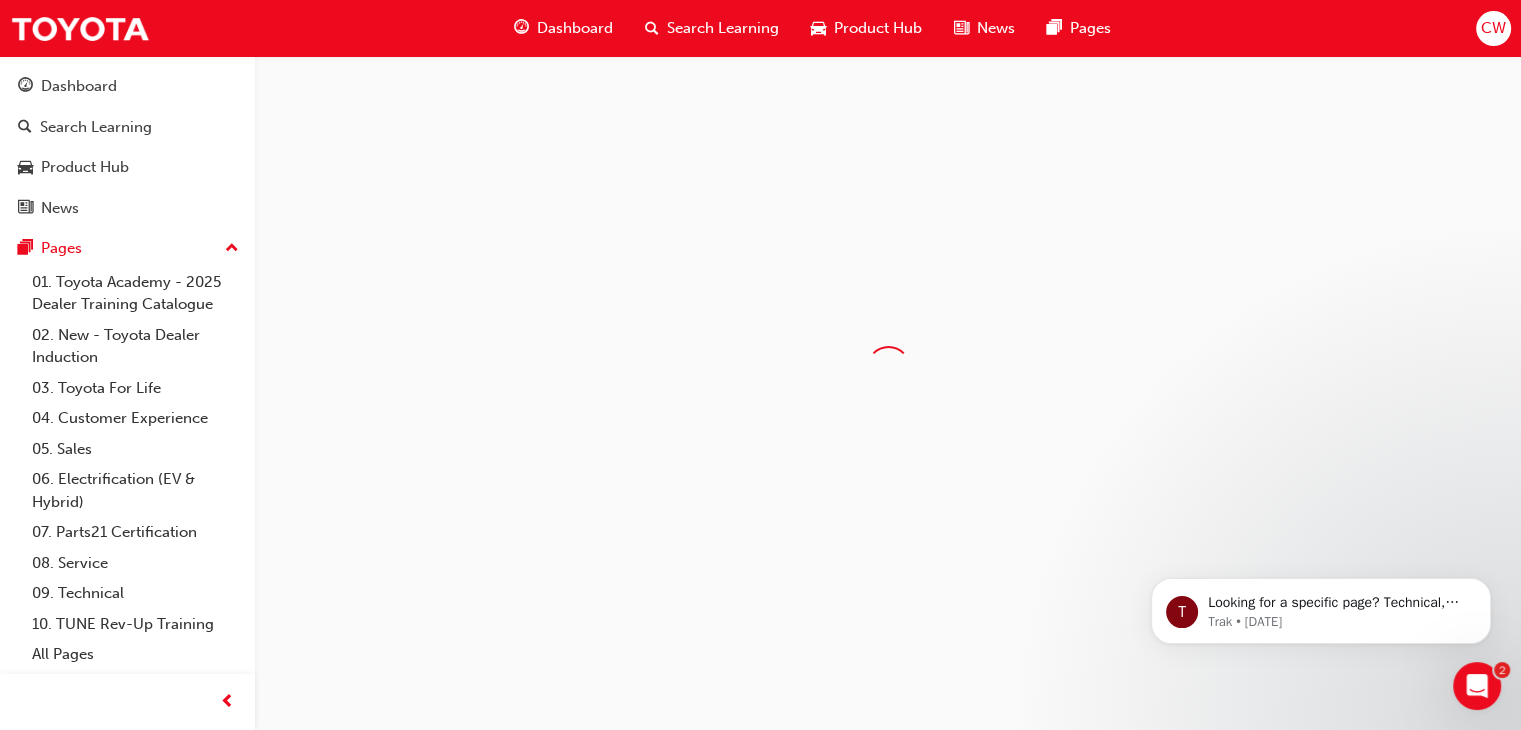 scroll, scrollTop: 0, scrollLeft: 0, axis: both 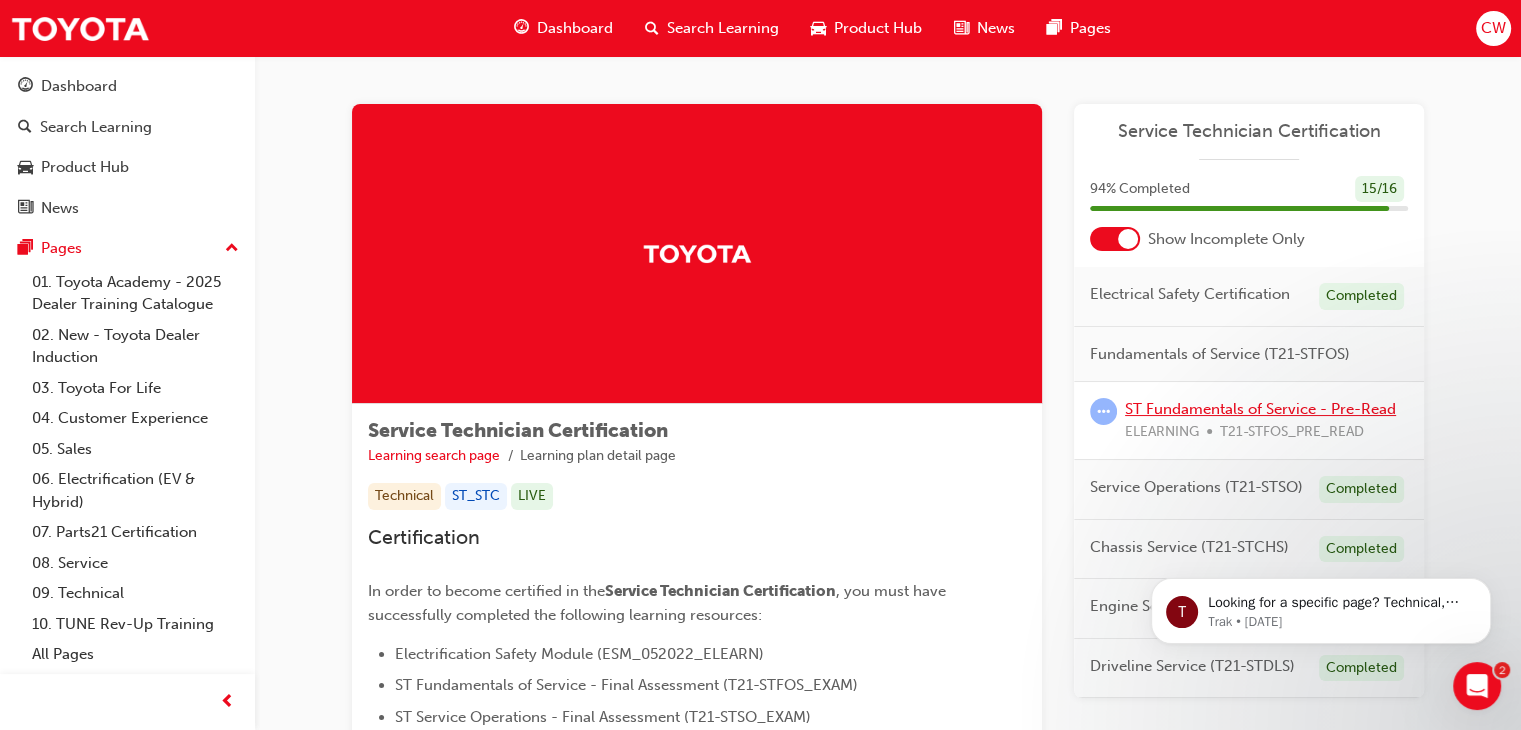click on "ST Fundamentals of Service - Pre-Read" at bounding box center [1260, 409] 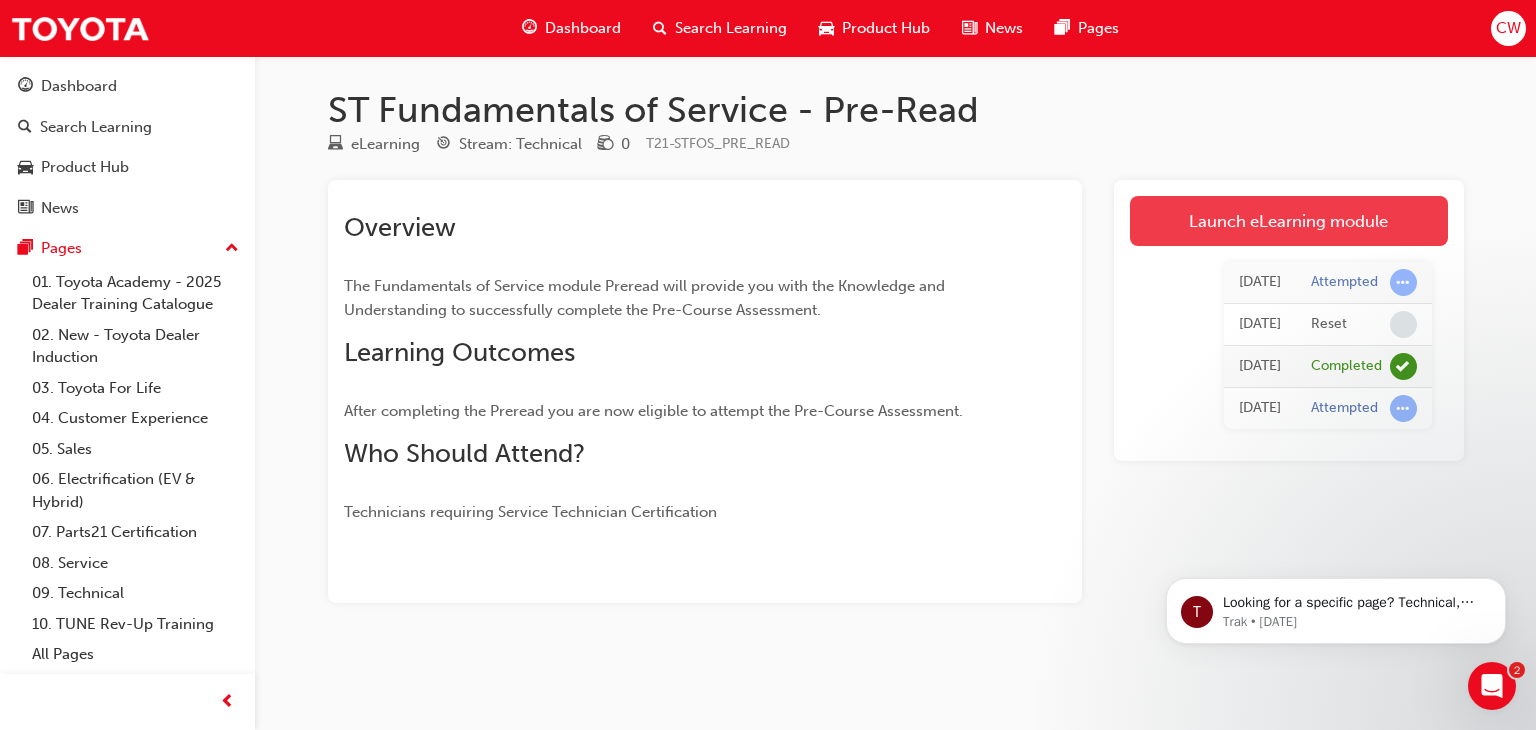 click on "Launch eLearning module" at bounding box center [1289, 221] 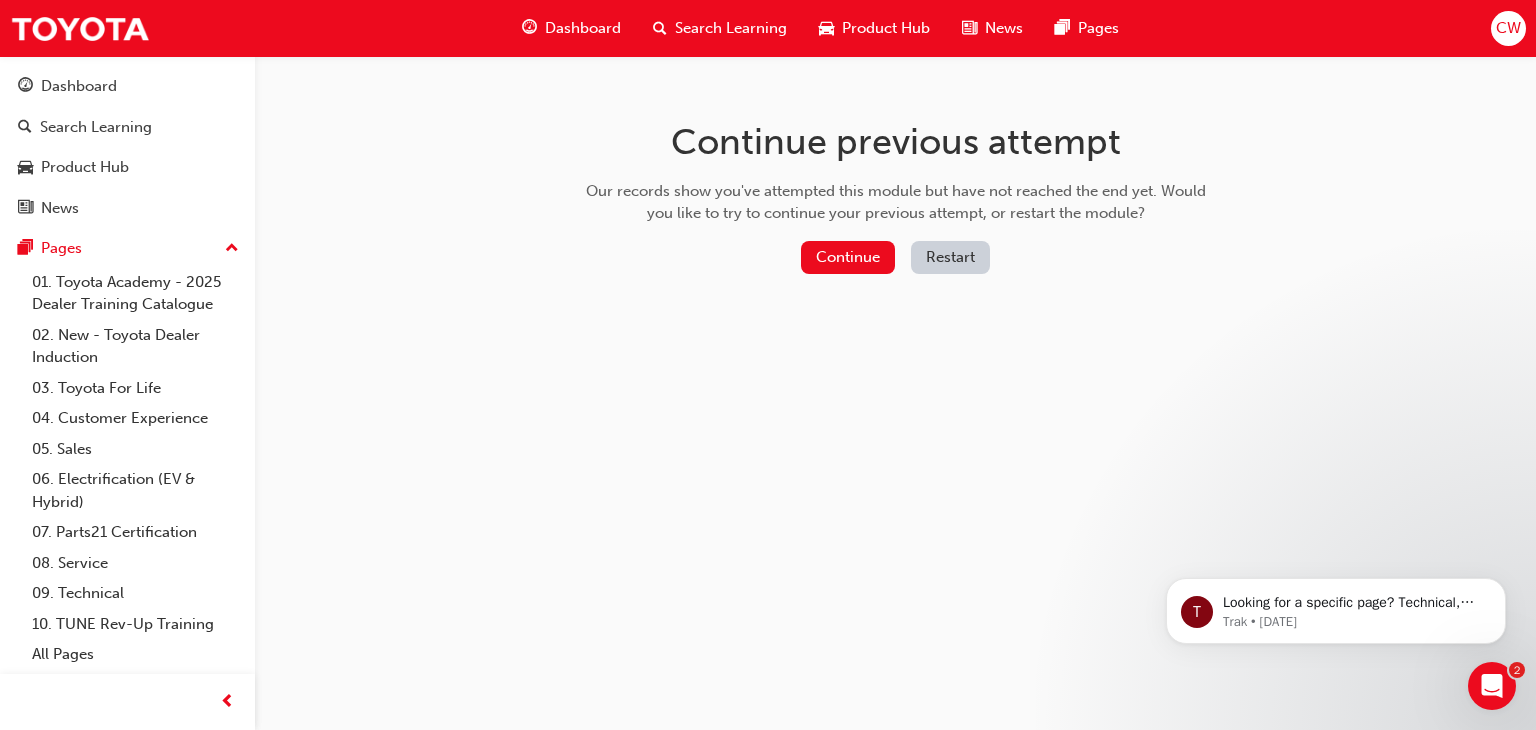 click on "Restart" at bounding box center [950, 257] 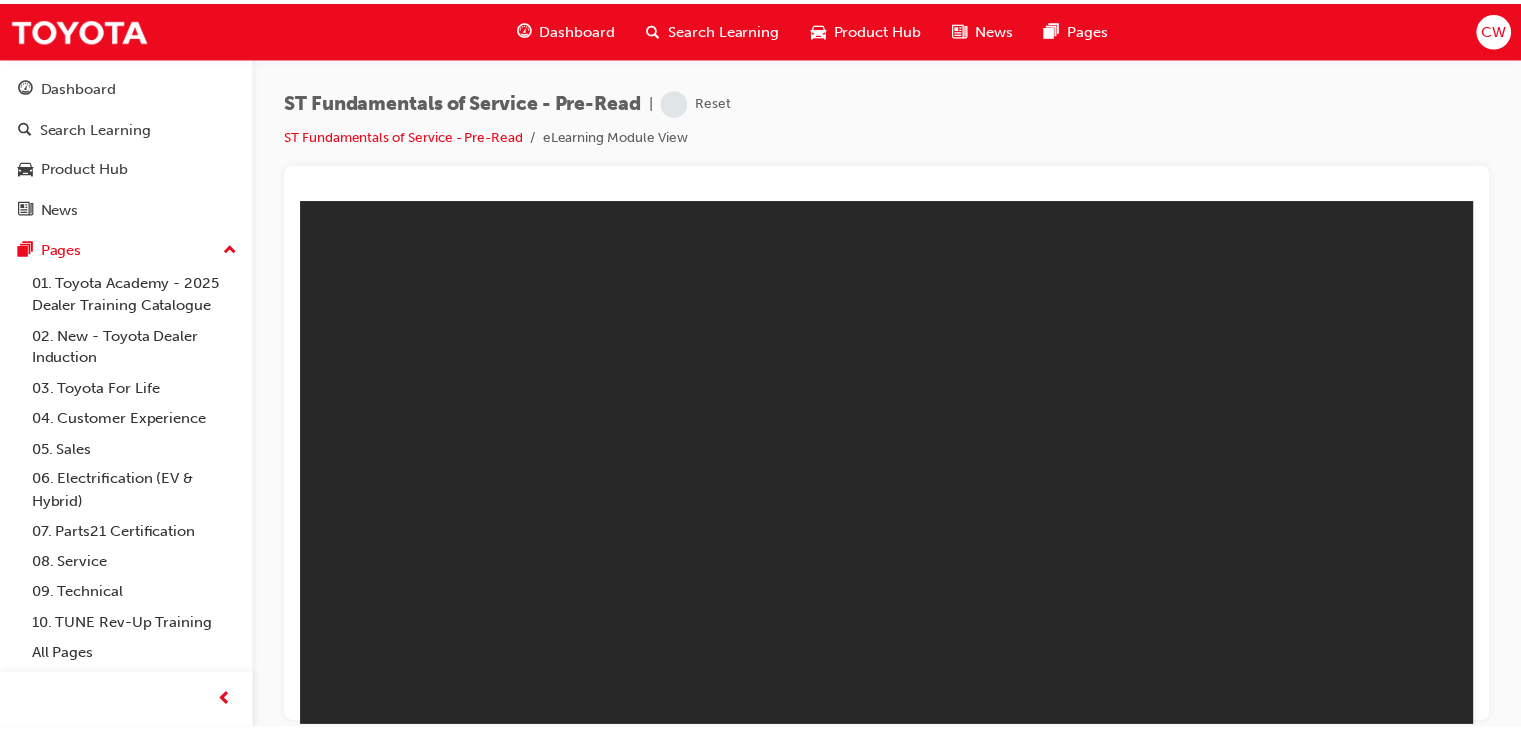 scroll, scrollTop: 0, scrollLeft: 0, axis: both 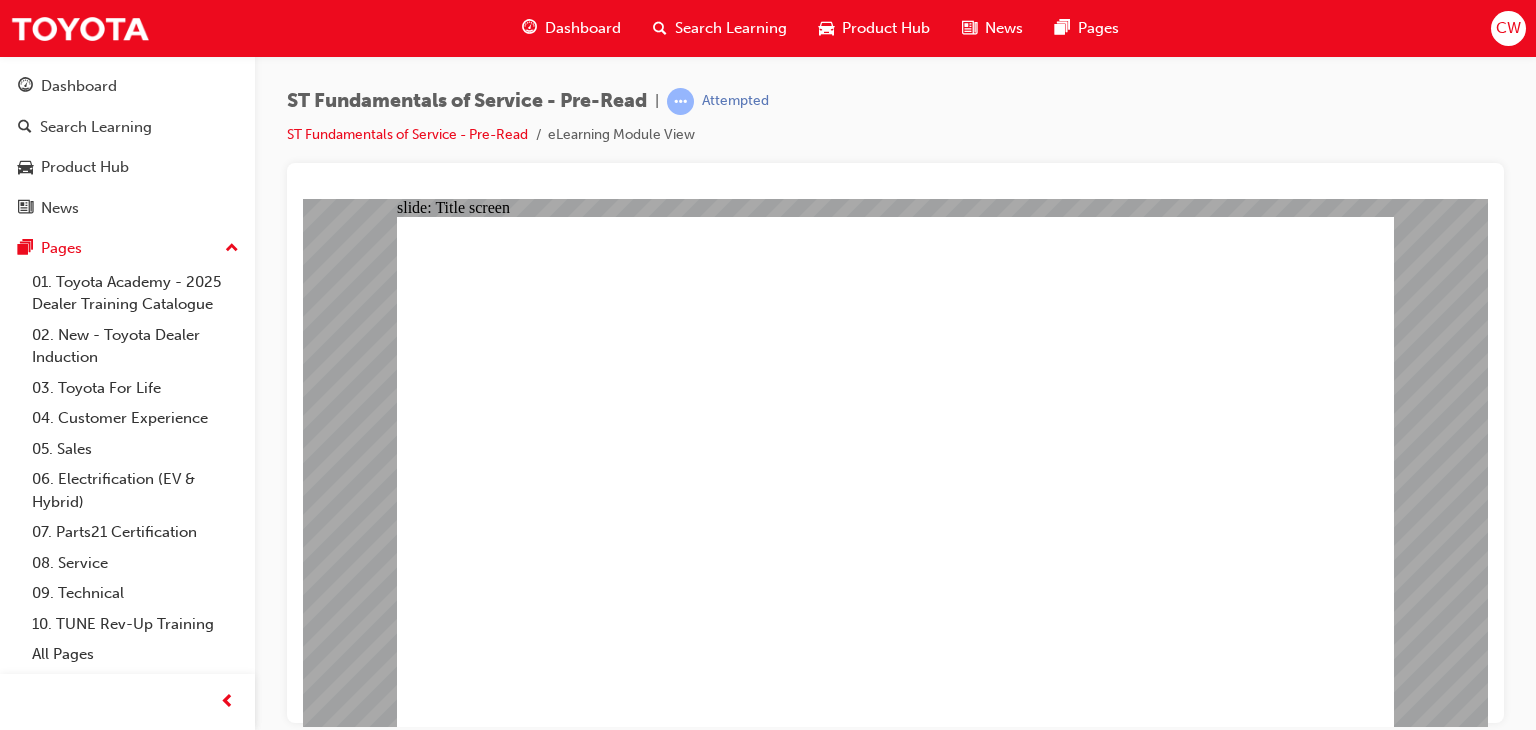 drag, startPoint x: 1535, startPoint y: 347, endPoint x: 1534, endPoint y: 432, distance: 85.00588 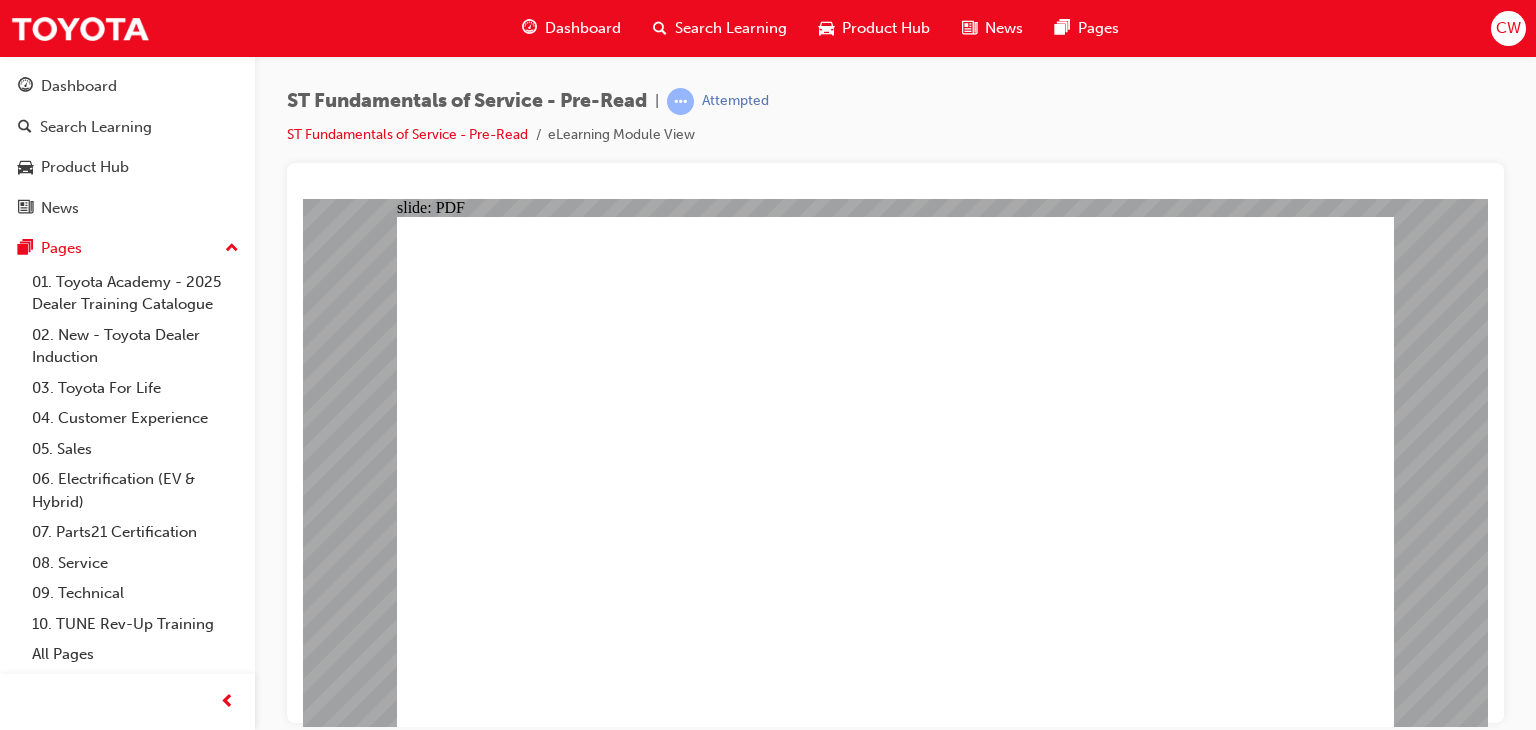 click on "Dashboard" at bounding box center (583, 28) 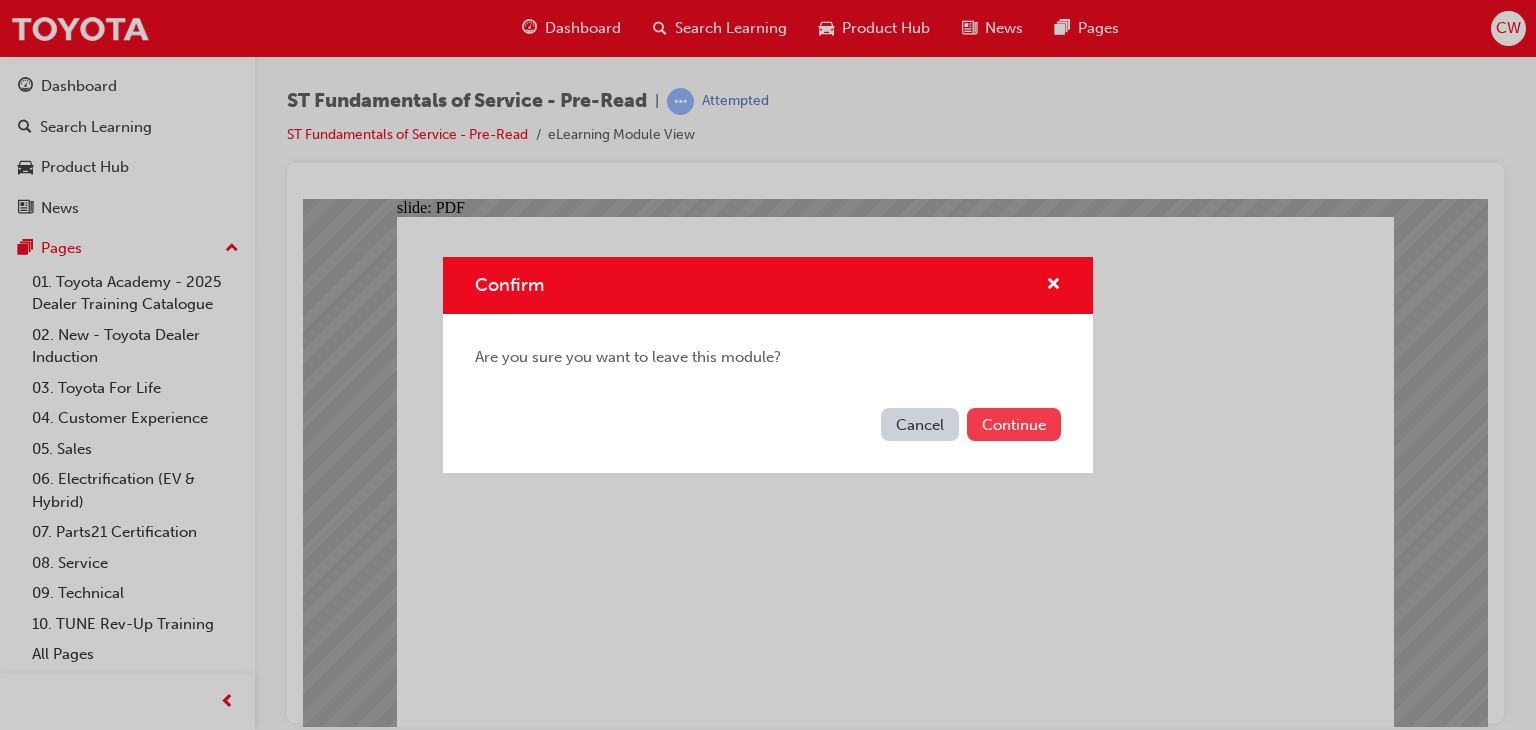 click on "Continue" at bounding box center [1014, 424] 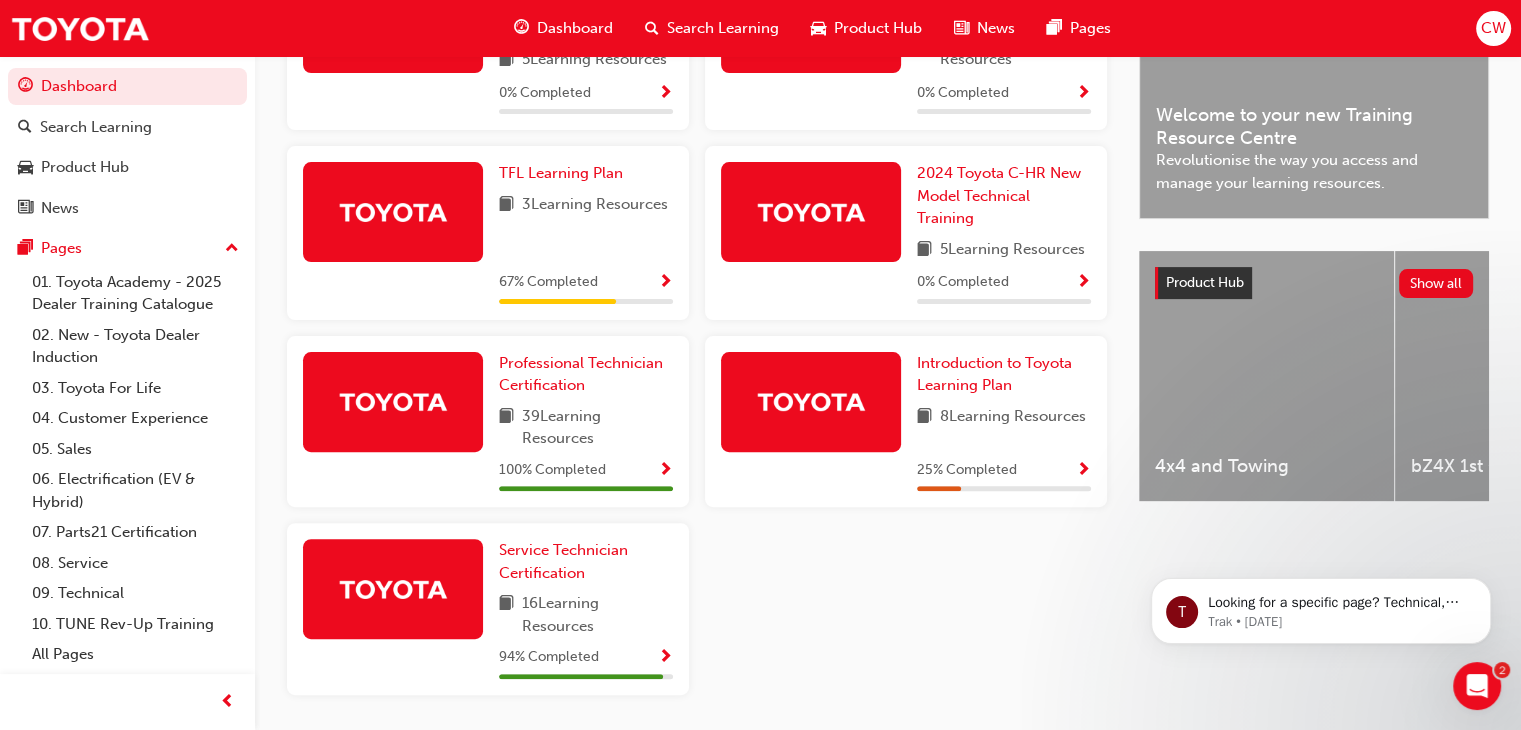 scroll, scrollTop: 603, scrollLeft: 0, axis: vertical 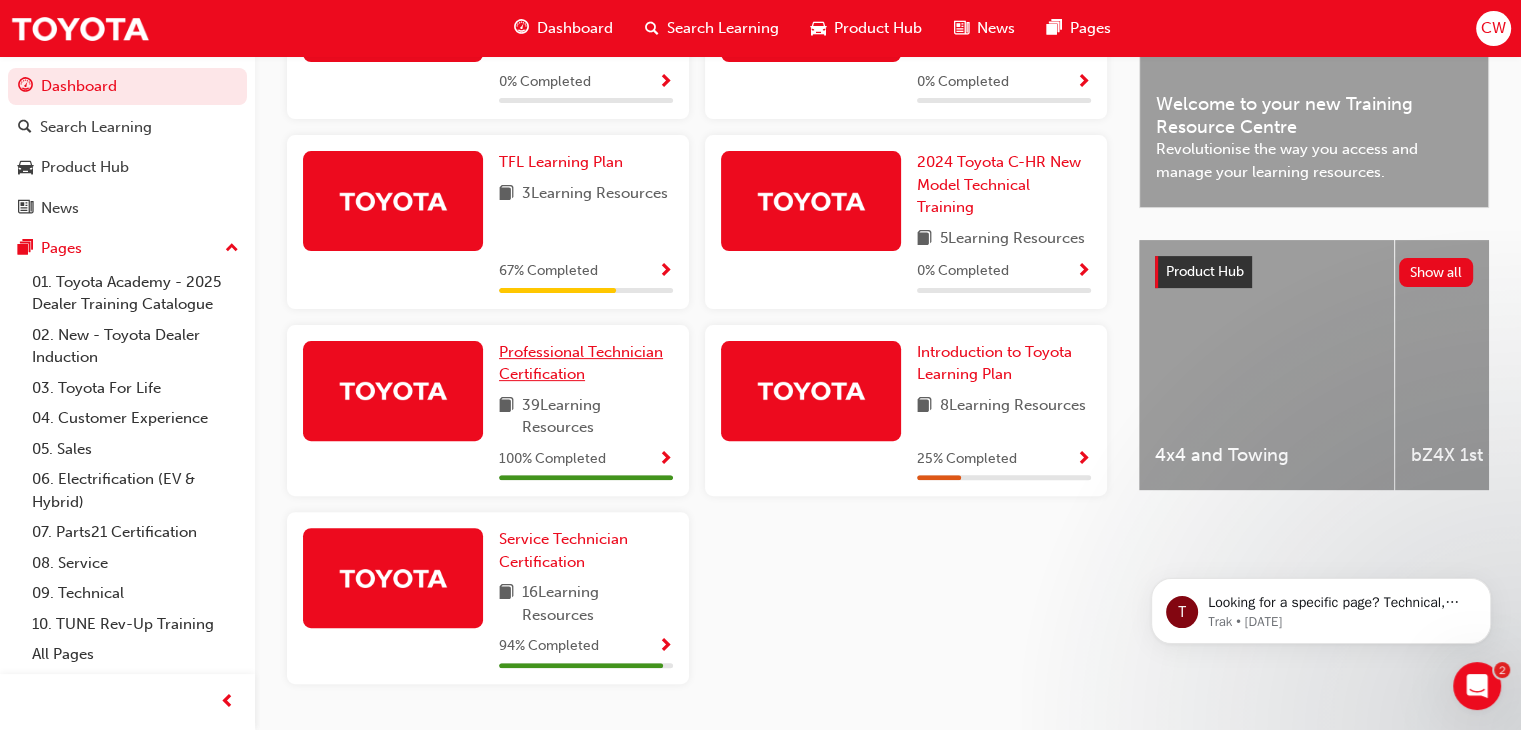 click on "Professional Technician Certification" at bounding box center [581, 363] 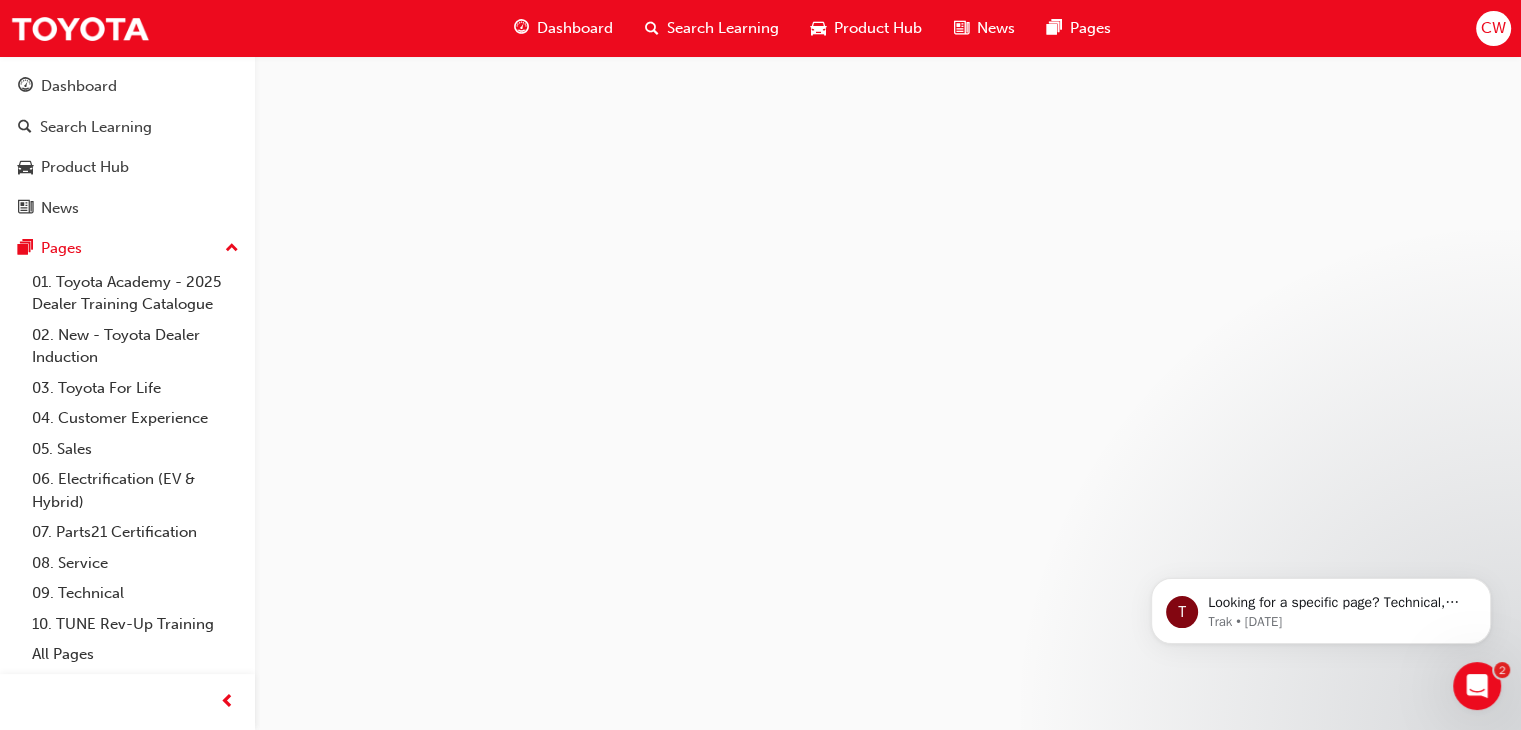 scroll, scrollTop: 0, scrollLeft: 0, axis: both 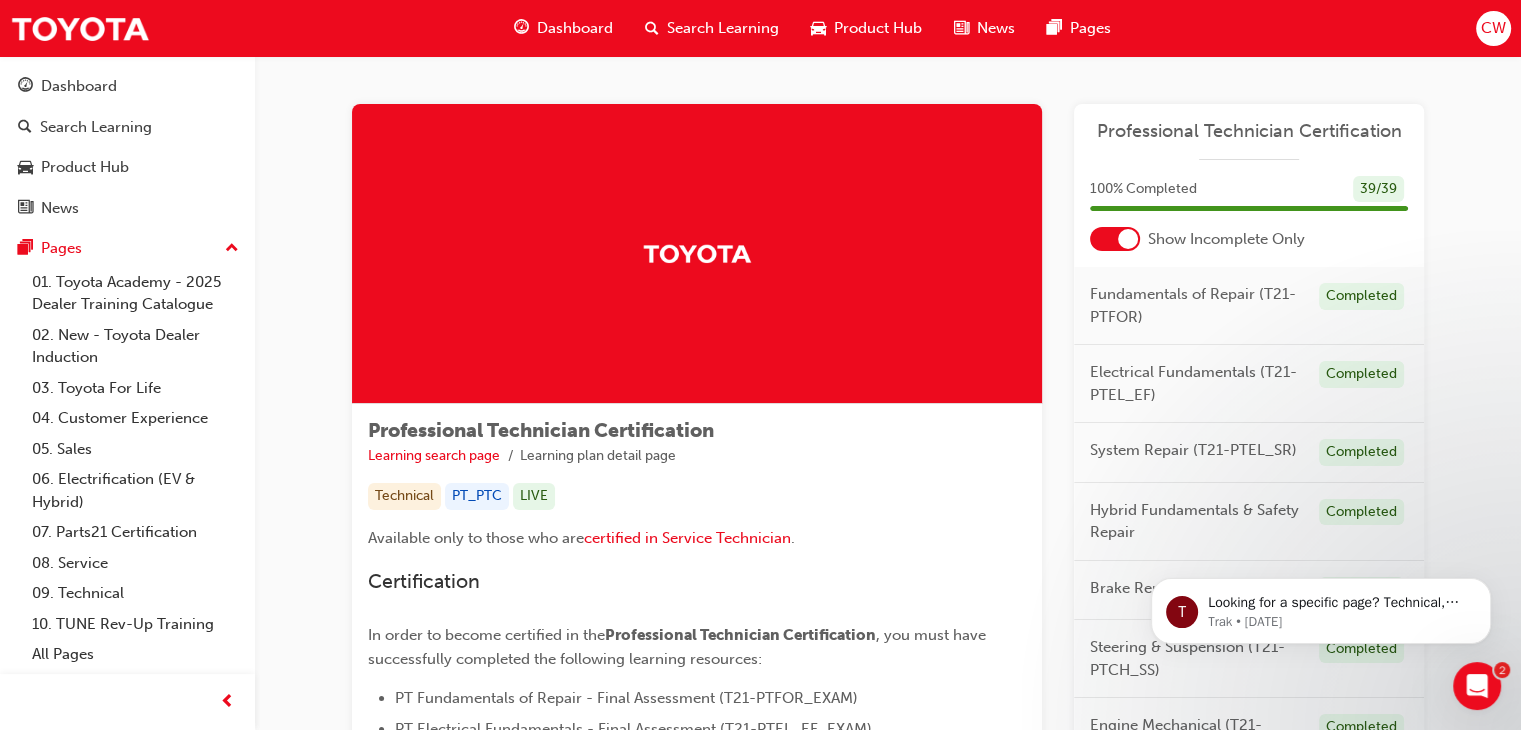 click on "Fundamentals of Repair (T21-PTFOR)" at bounding box center (1196, 305) 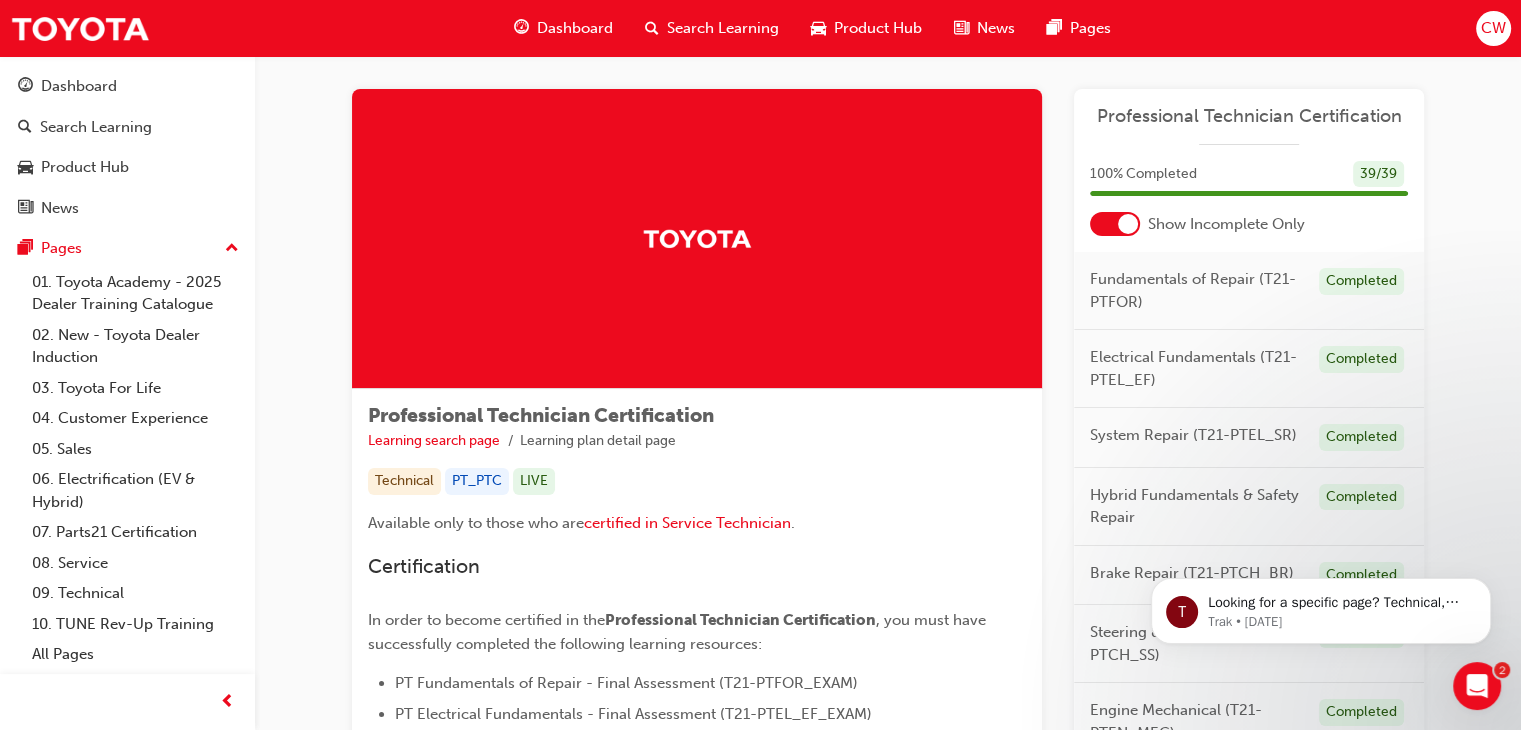 scroll, scrollTop: 0, scrollLeft: 0, axis: both 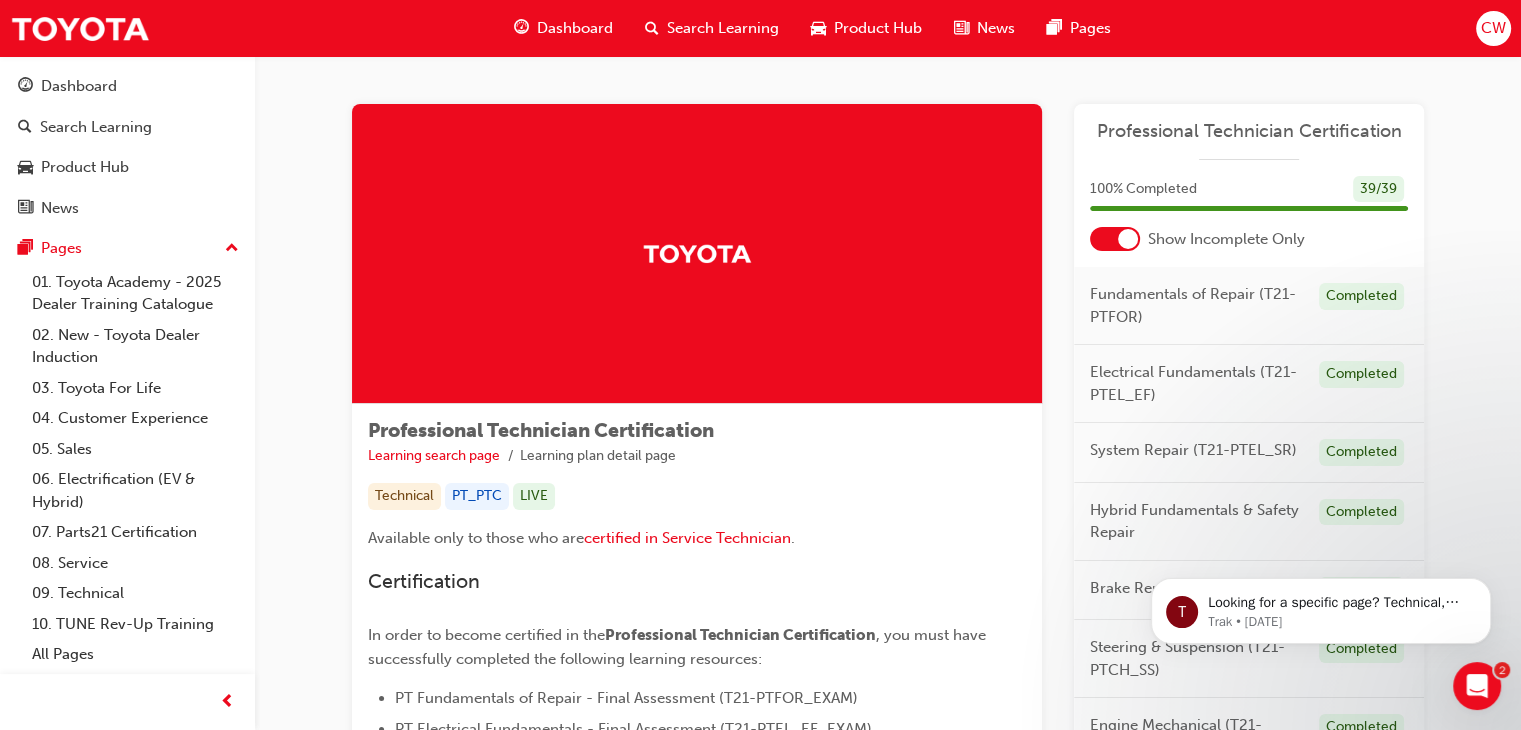 click at bounding box center [697, 254] 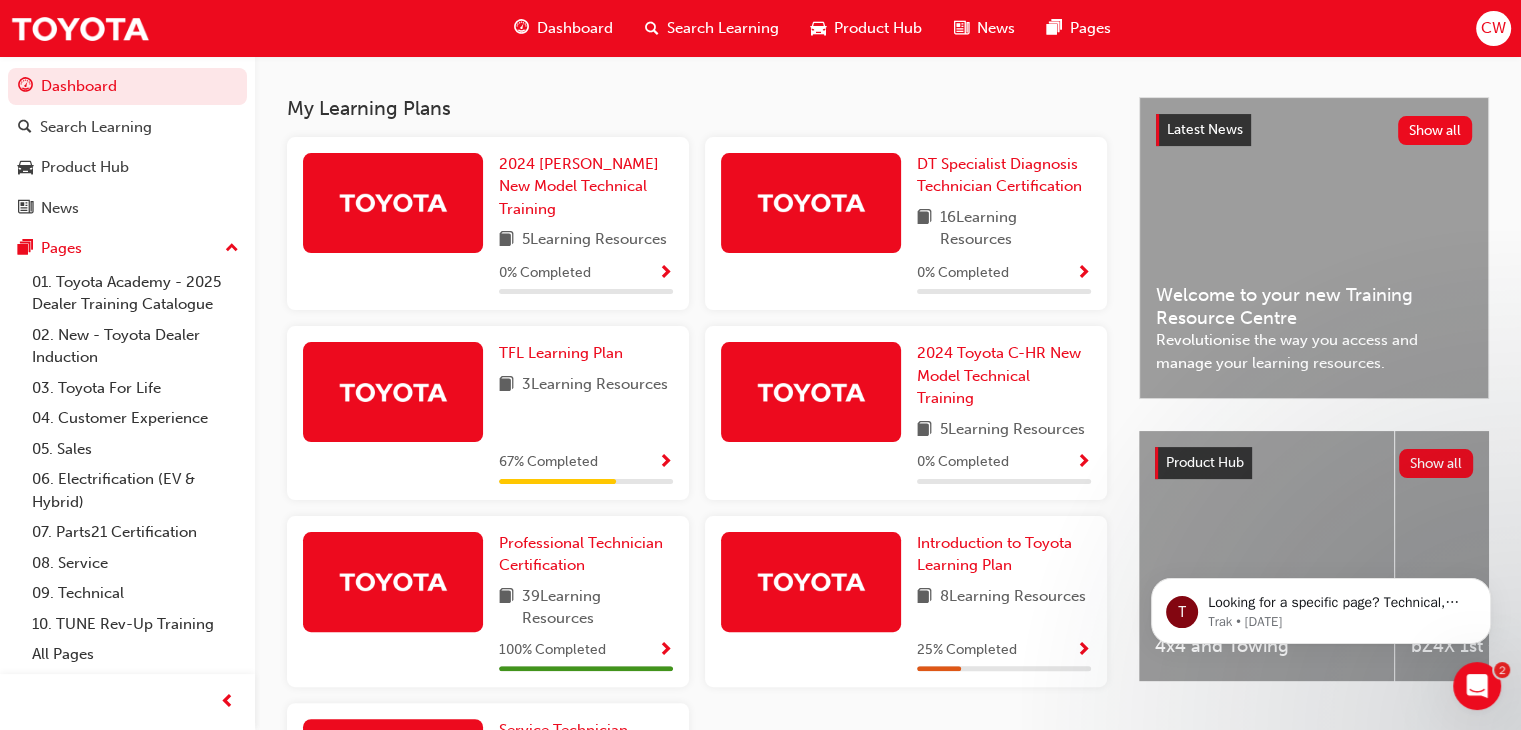 scroll, scrollTop: 418, scrollLeft: 0, axis: vertical 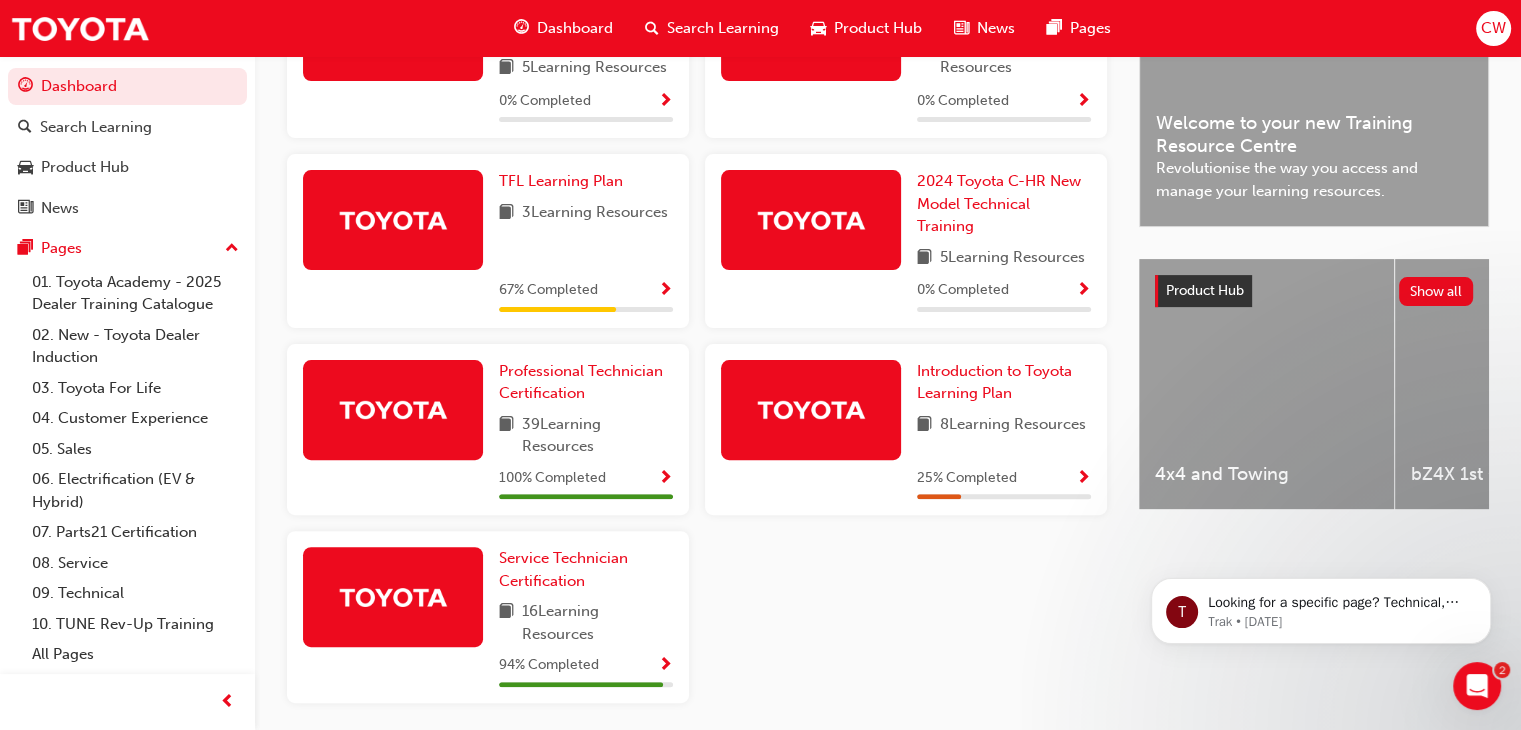 click at bounding box center (665, 479) 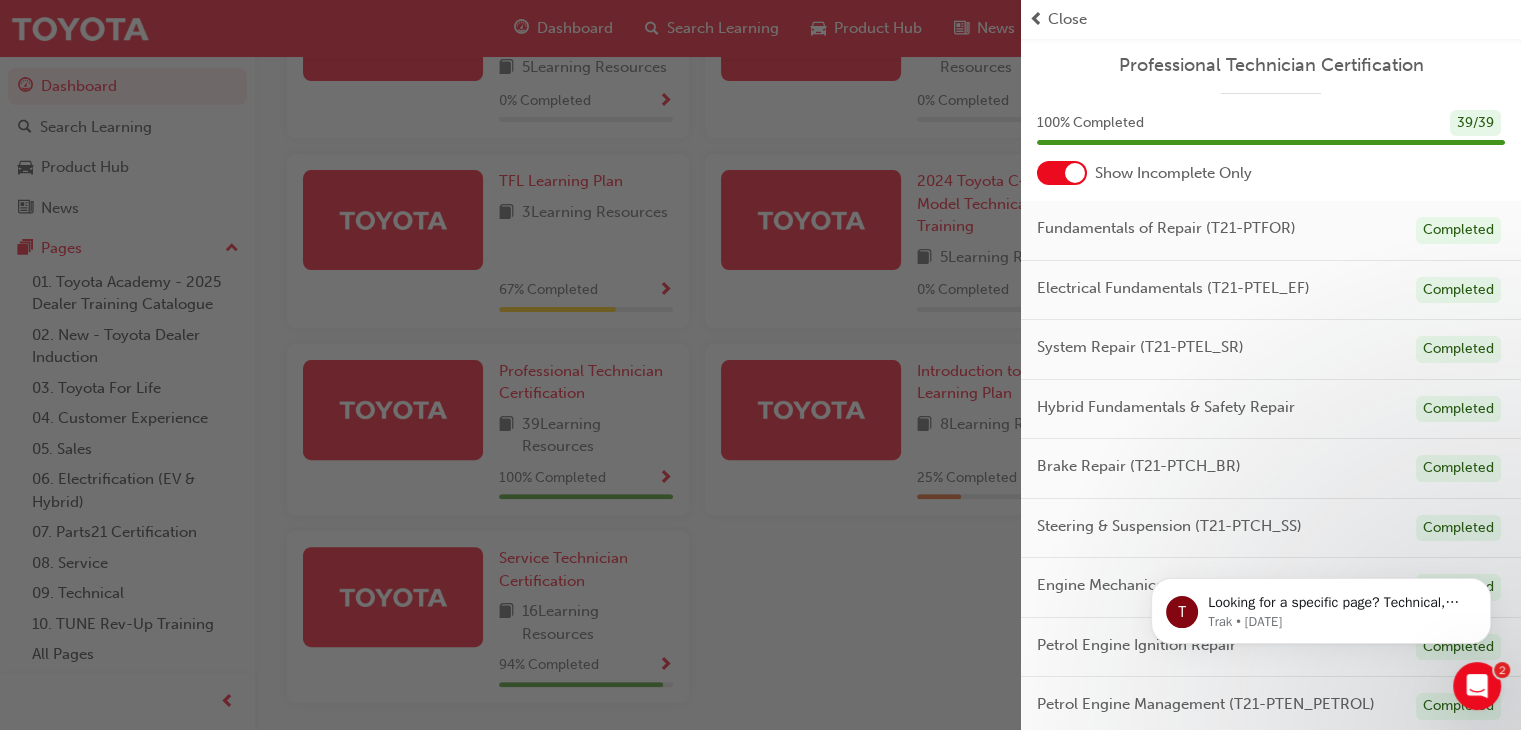 click on "Fundamentals of Repair (T21-PTFOR) Completed" at bounding box center [1271, 231] 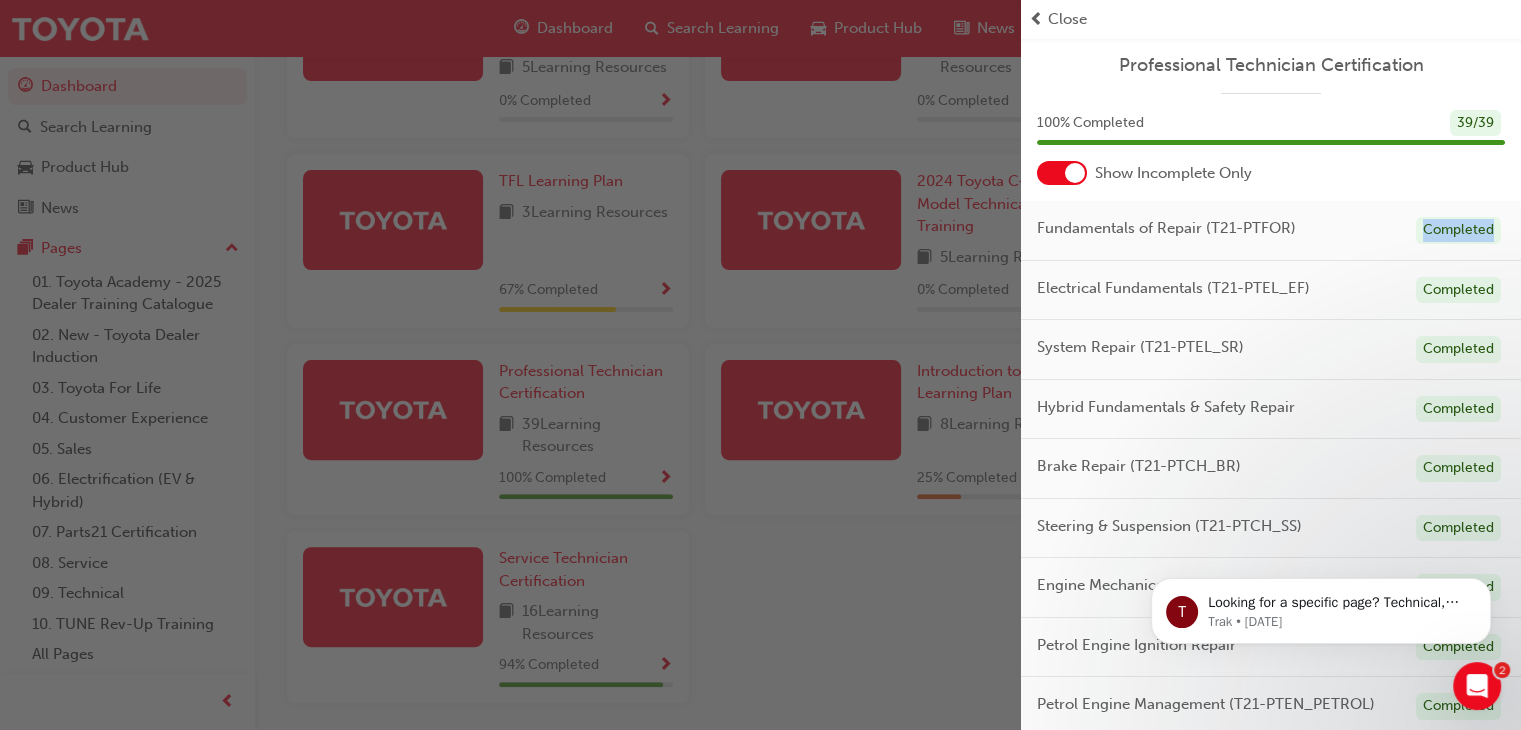 click on "Fundamentals of Repair (T21-PTFOR) Completed" at bounding box center (1271, 231) 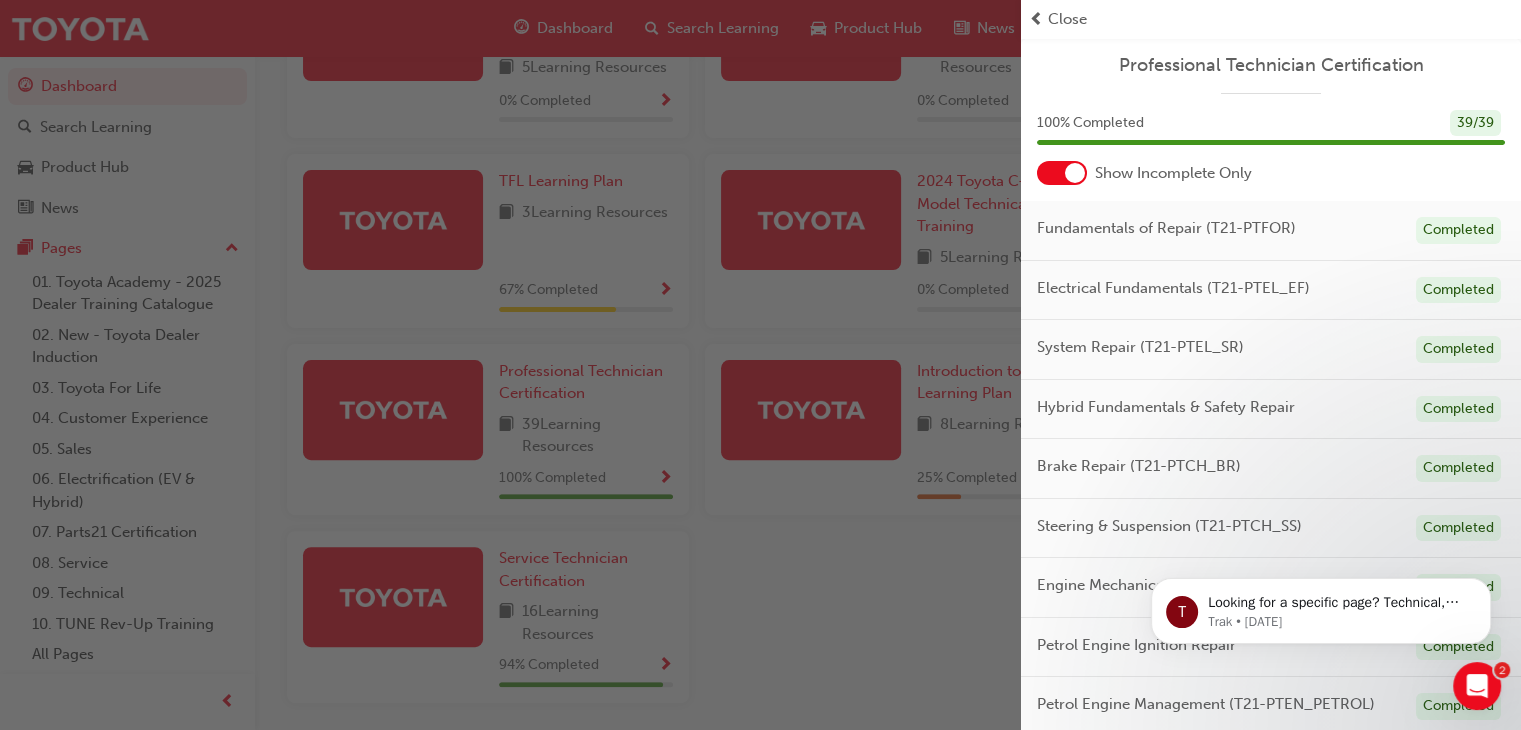 click on "Electrical Fundamentals (T21-PTEL_EF) Completed" at bounding box center [1271, 291] 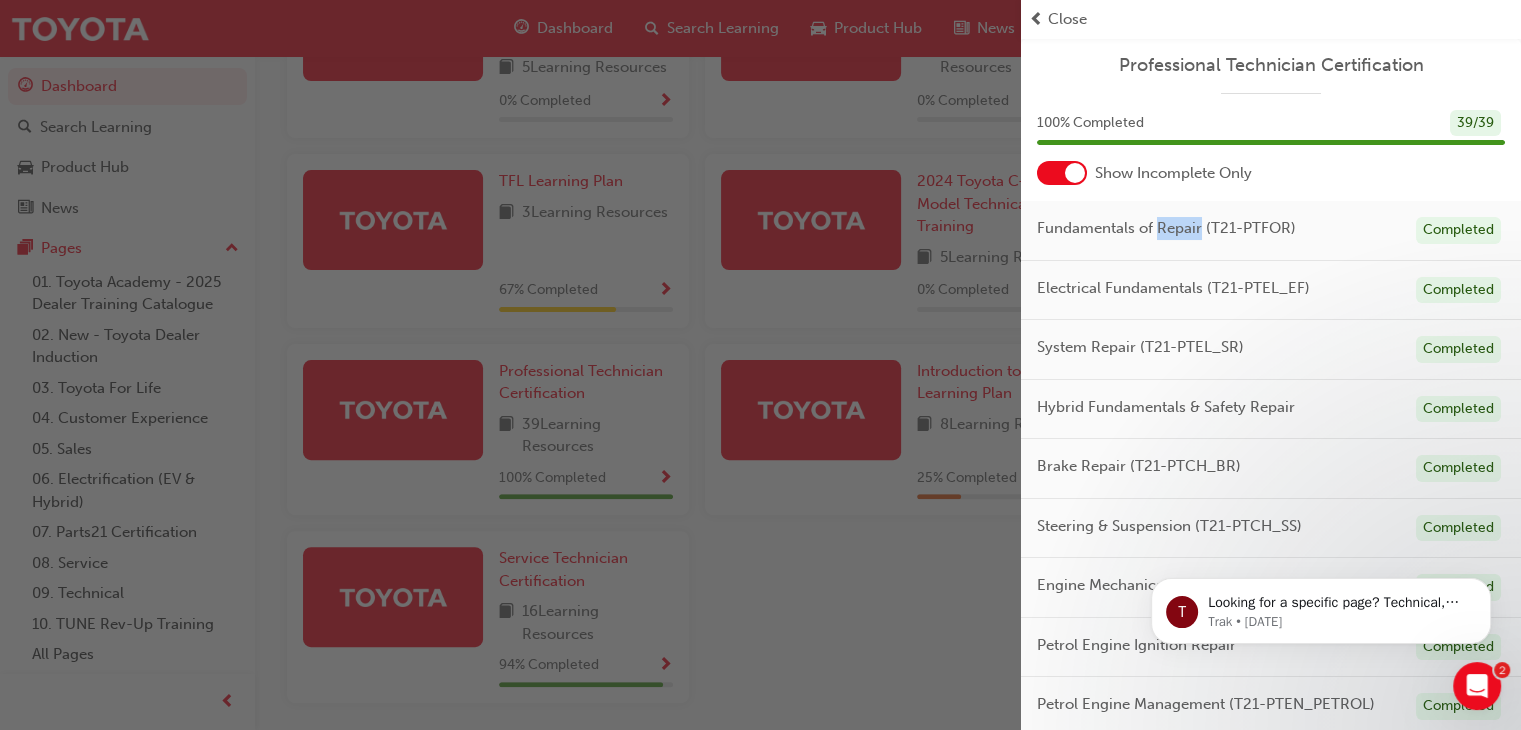 click on "Fundamentals of Repair (T21-PTFOR)" at bounding box center [1166, 228] 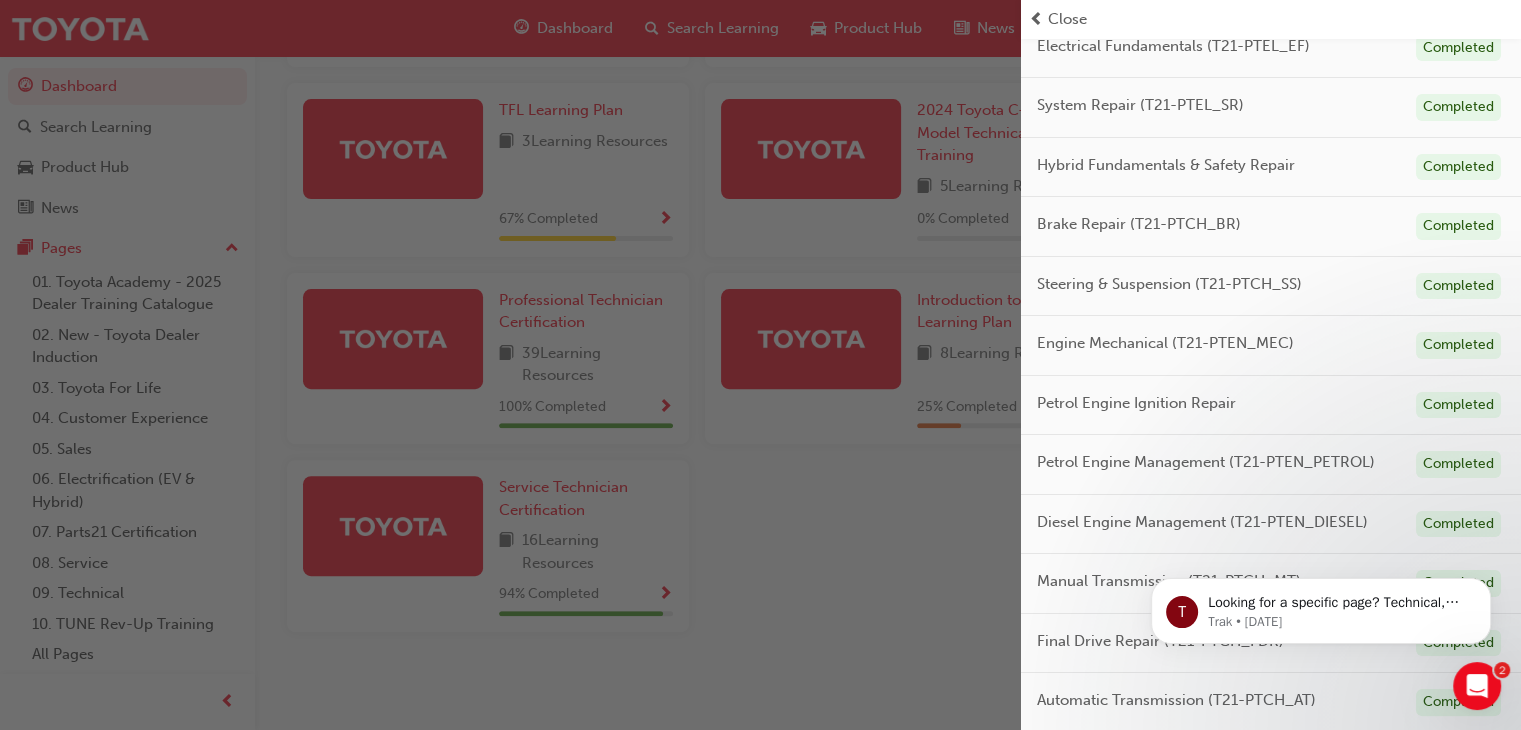 scroll, scrollTop: 0, scrollLeft: 0, axis: both 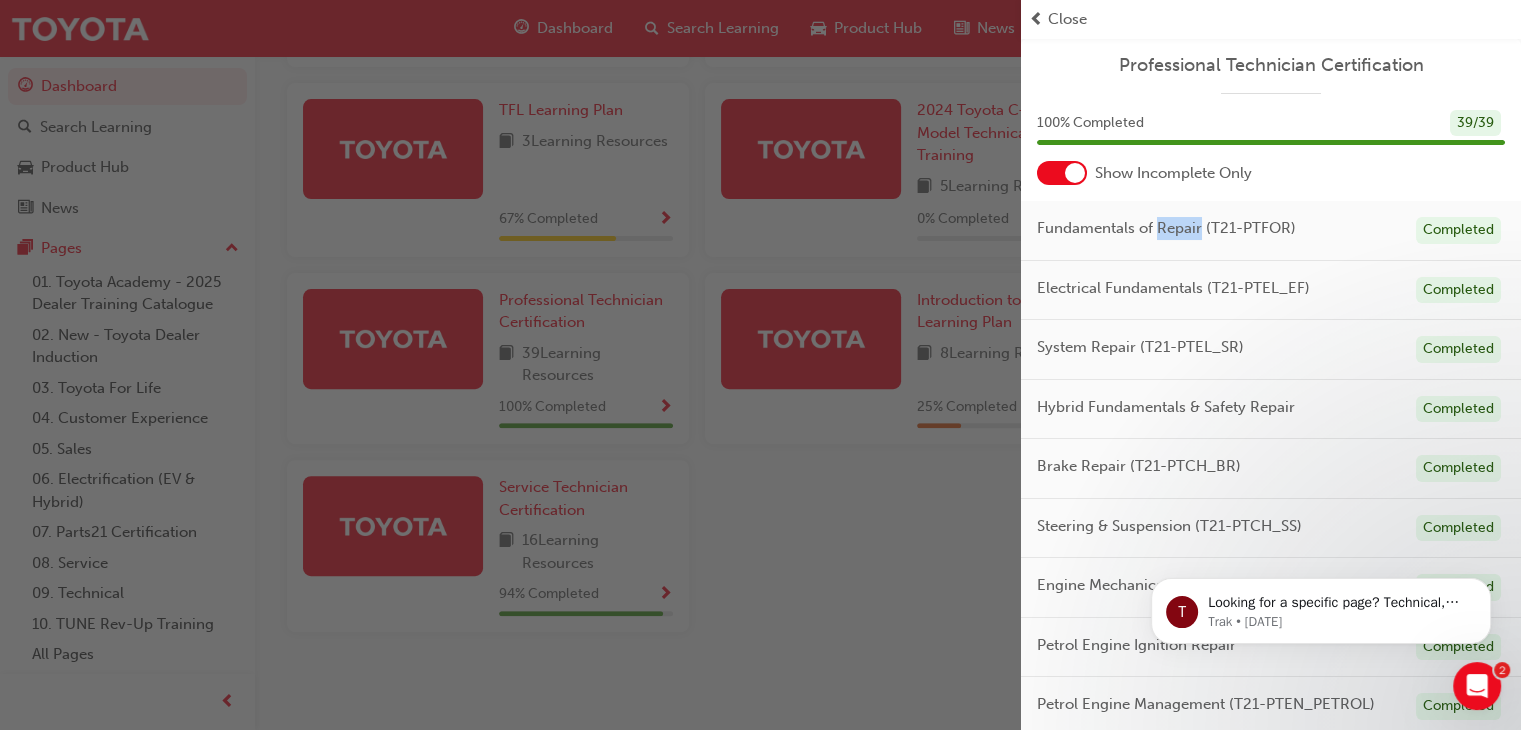 click at bounding box center (510, 365) 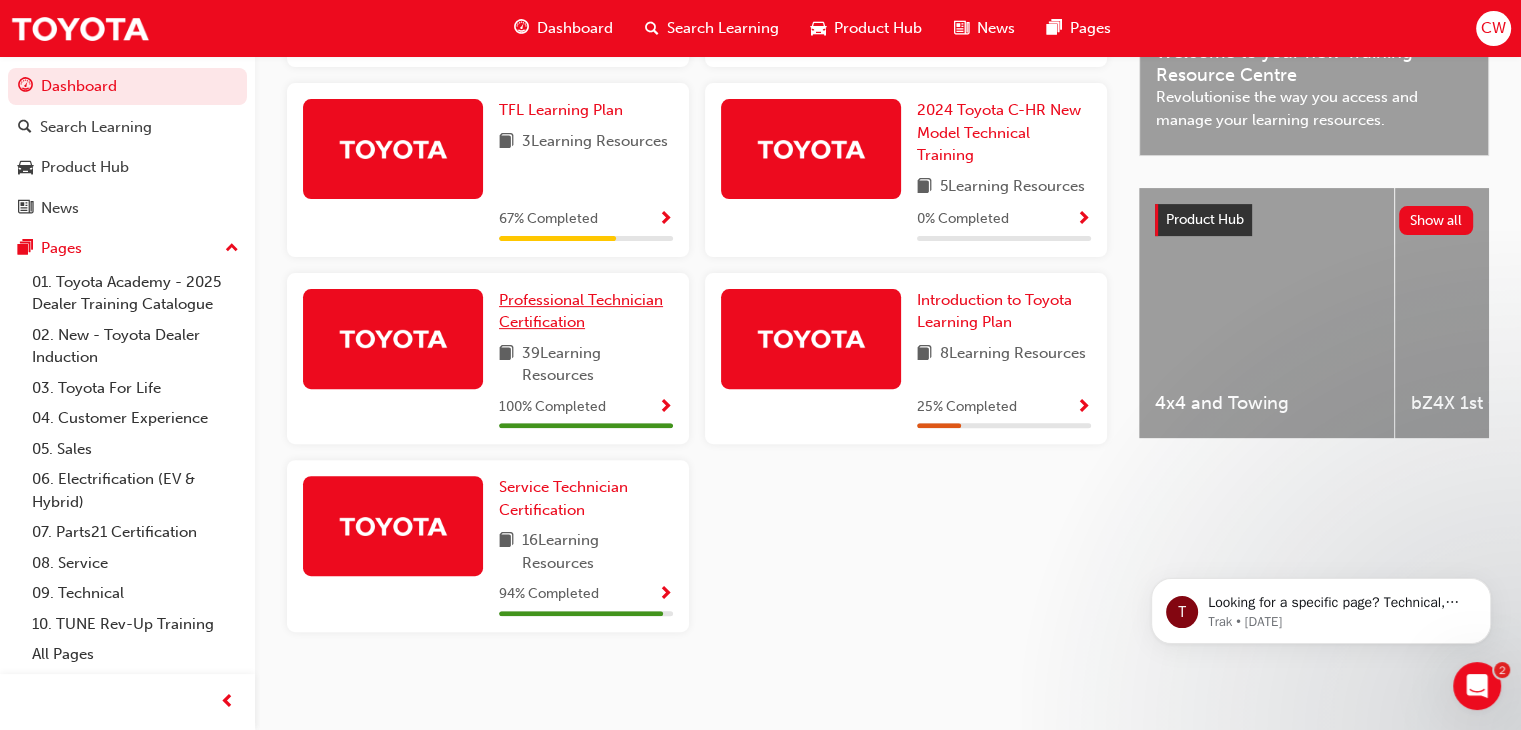 click on "Professional Technician Certification" at bounding box center [581, 311] 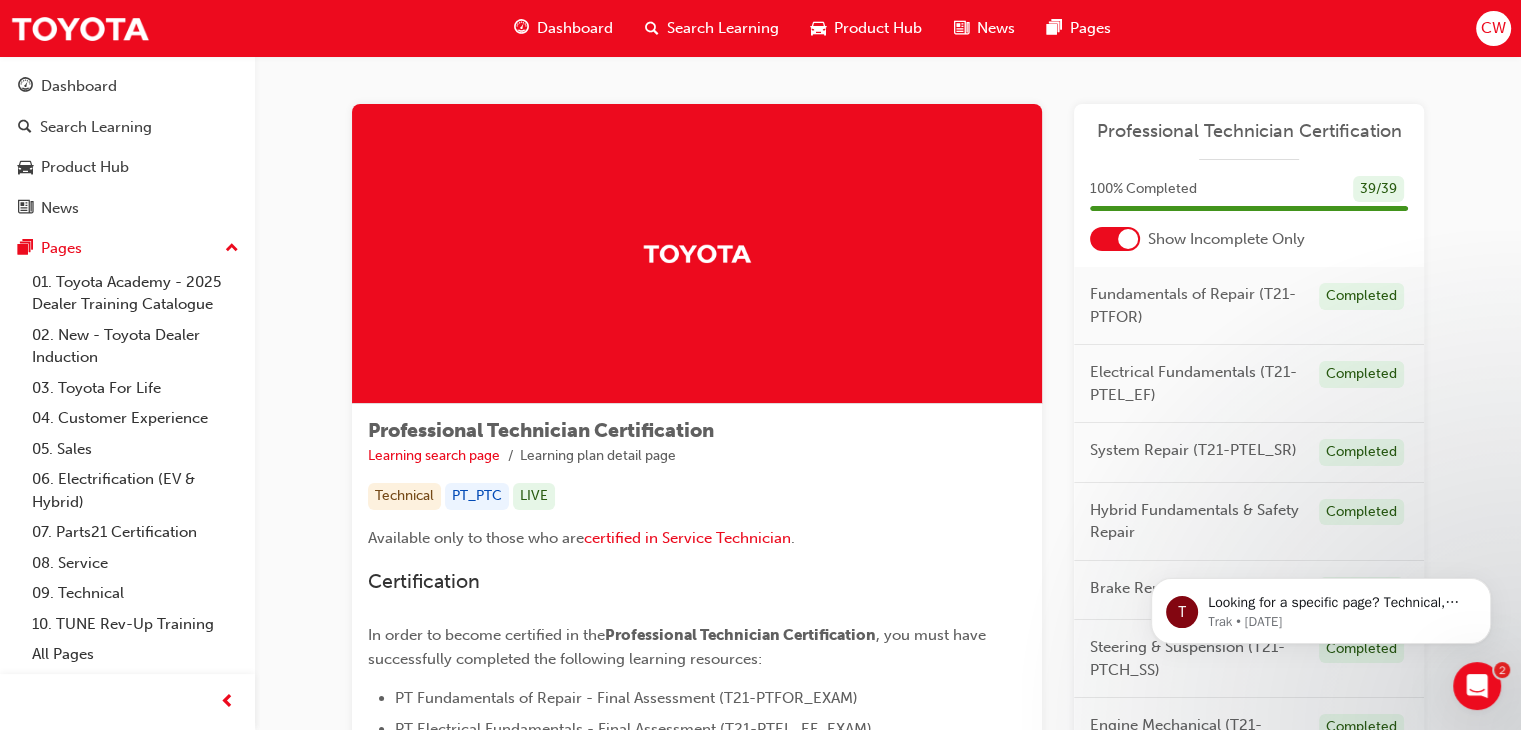 click on "Technical" at bounding box center (404, 496) 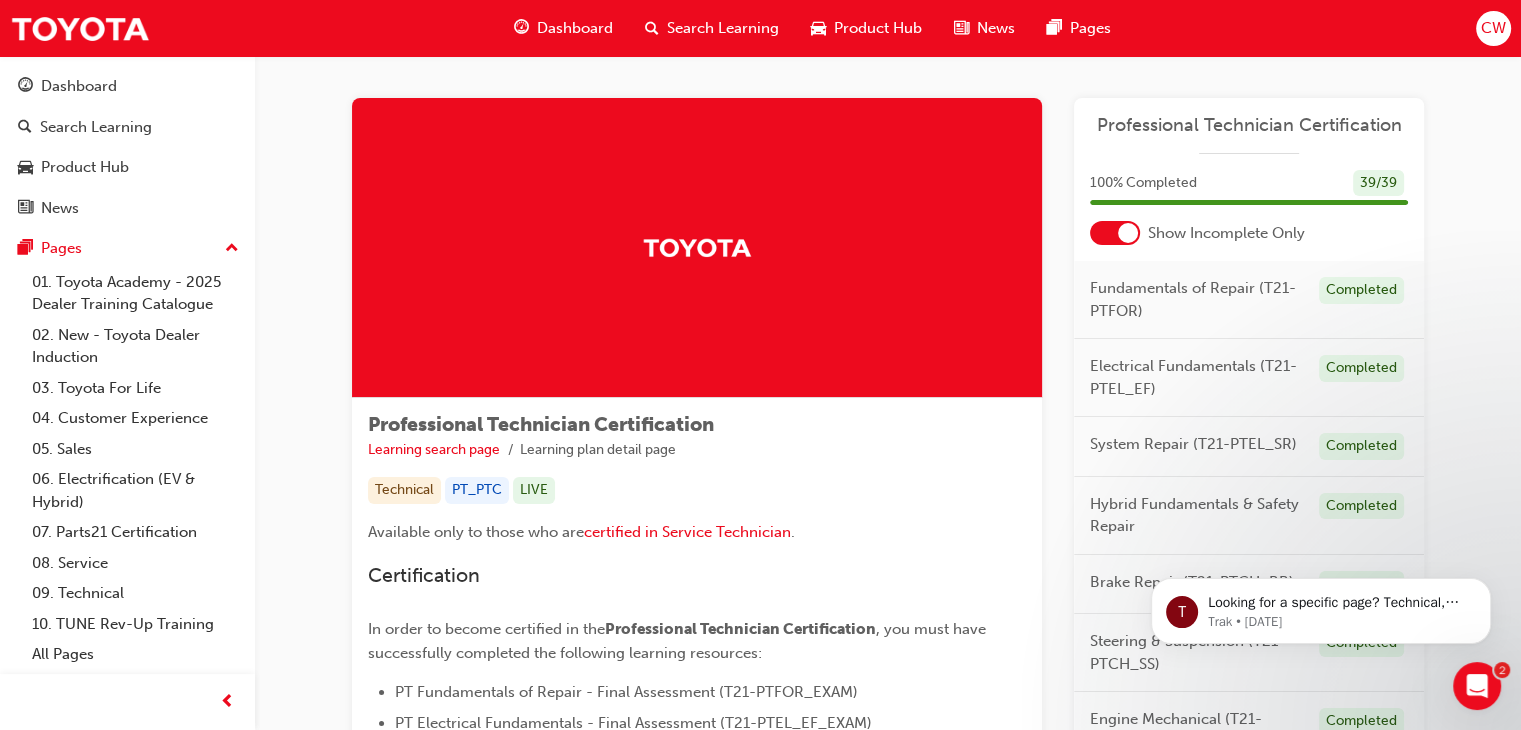 scroll, scrollTop: 0, scrollLeft: 0, axis: both 